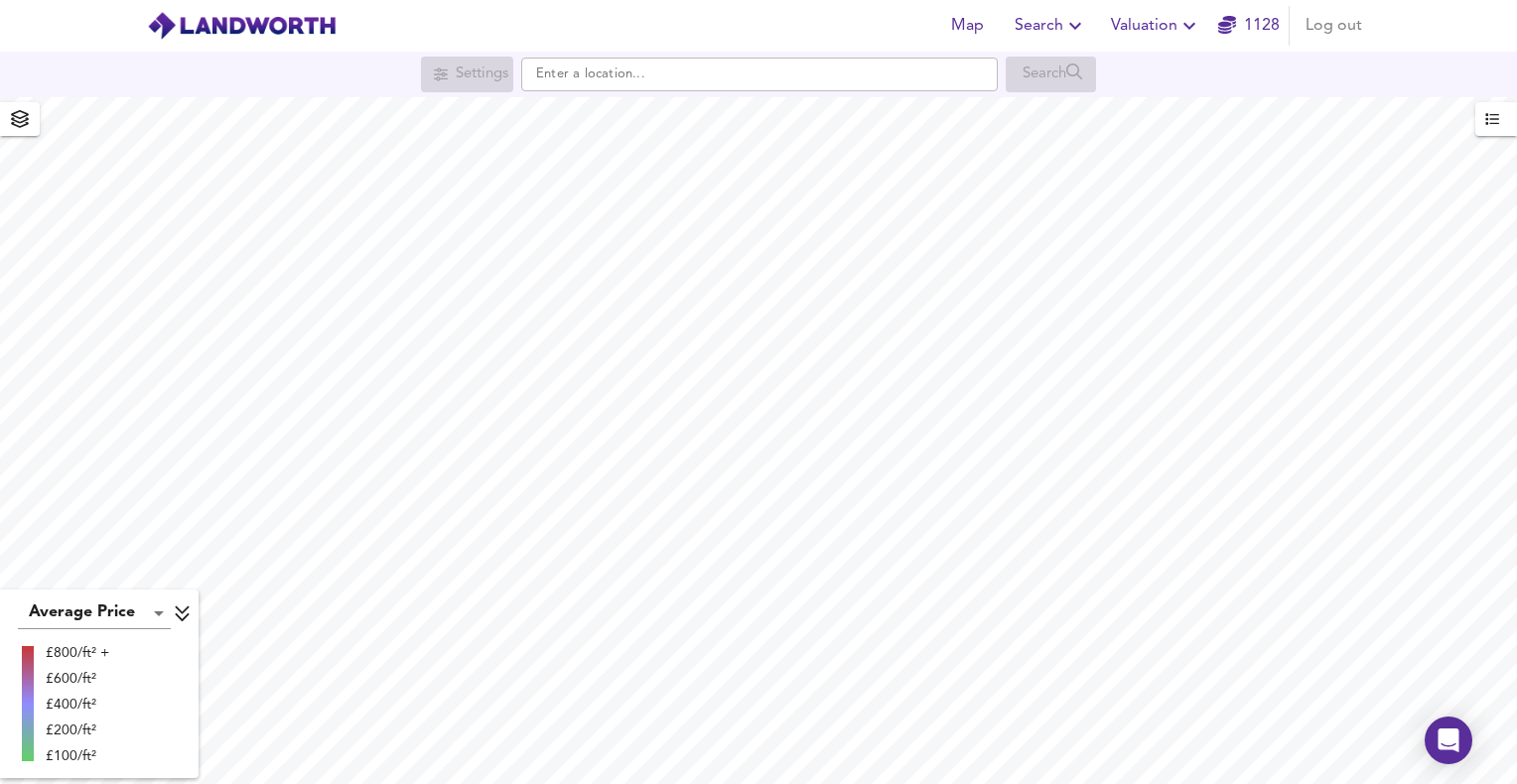 scroll, scrollTop: 0, scrollLeft: 0, axis: both 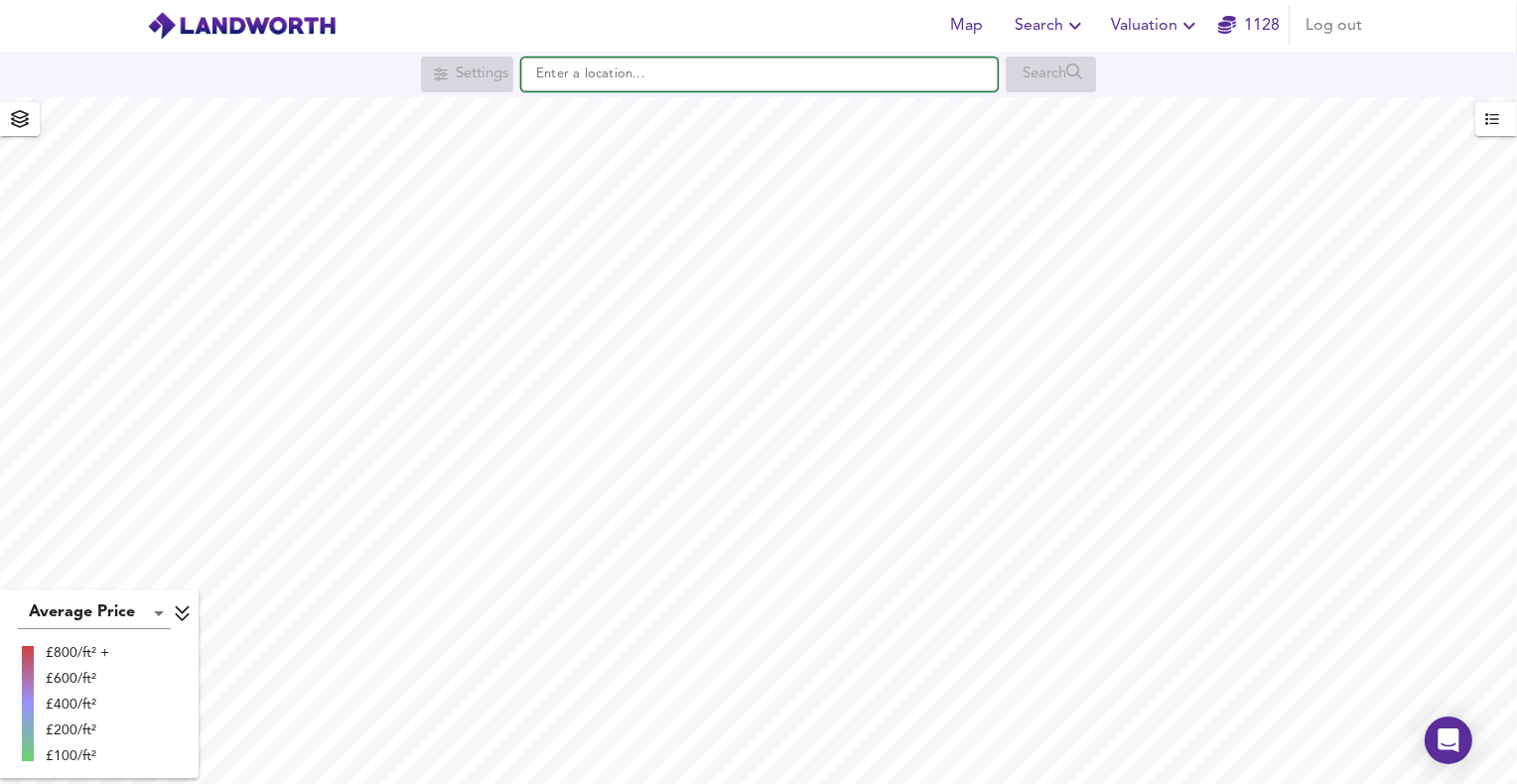 click at bounding box center [759, 74] 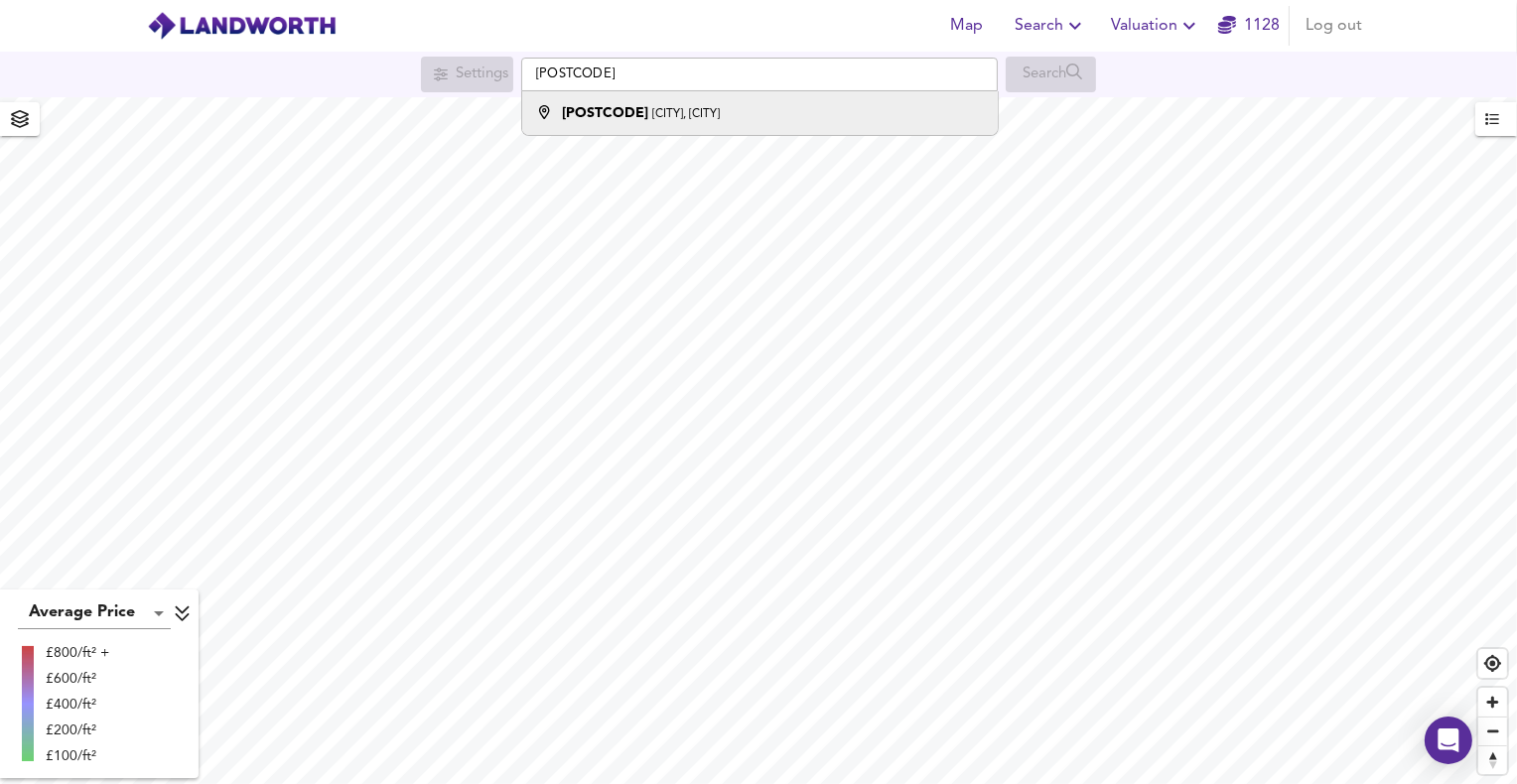 click on "[CITY], [CITY]" at bounding box center [686, 114] 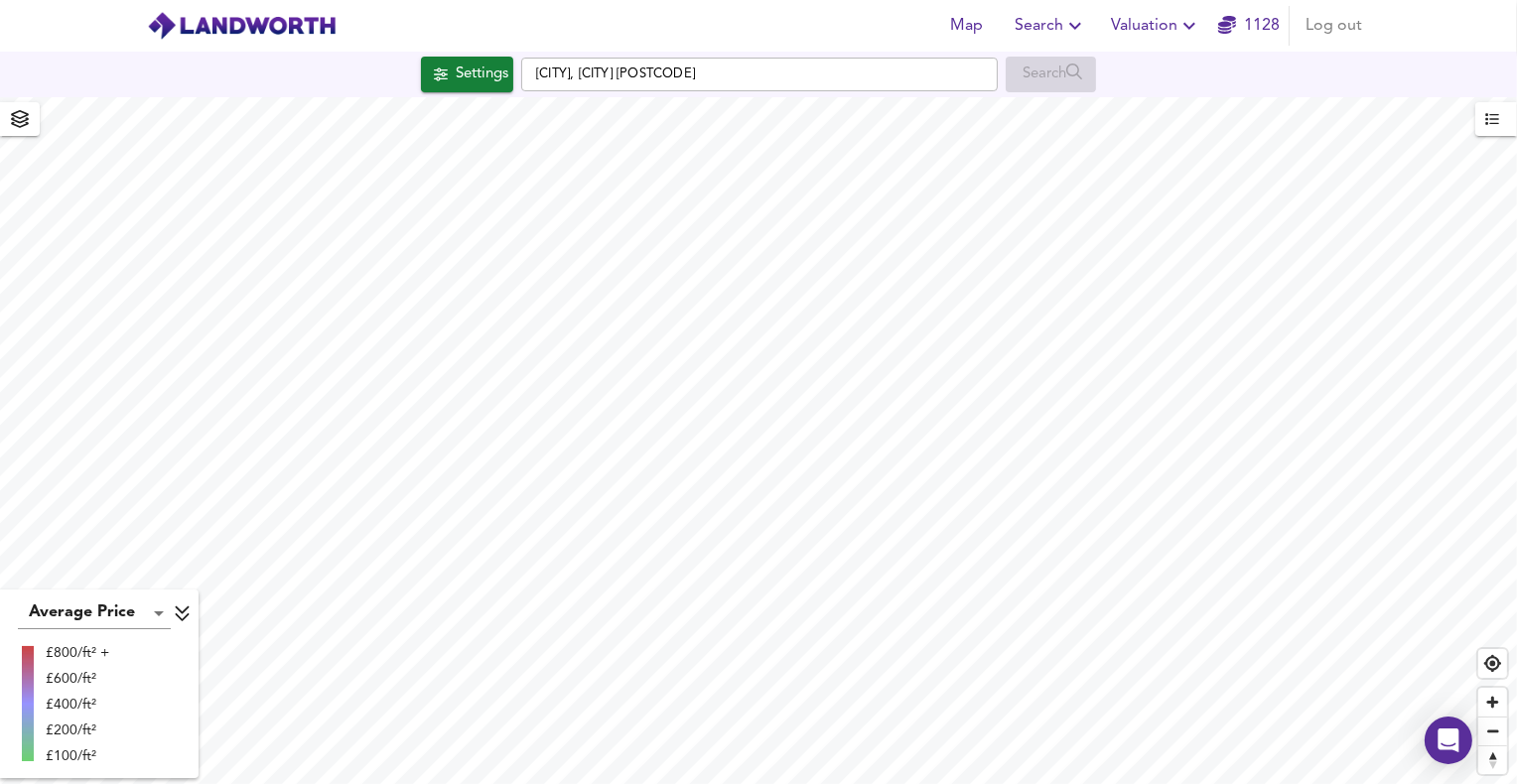 checkbox on "false" 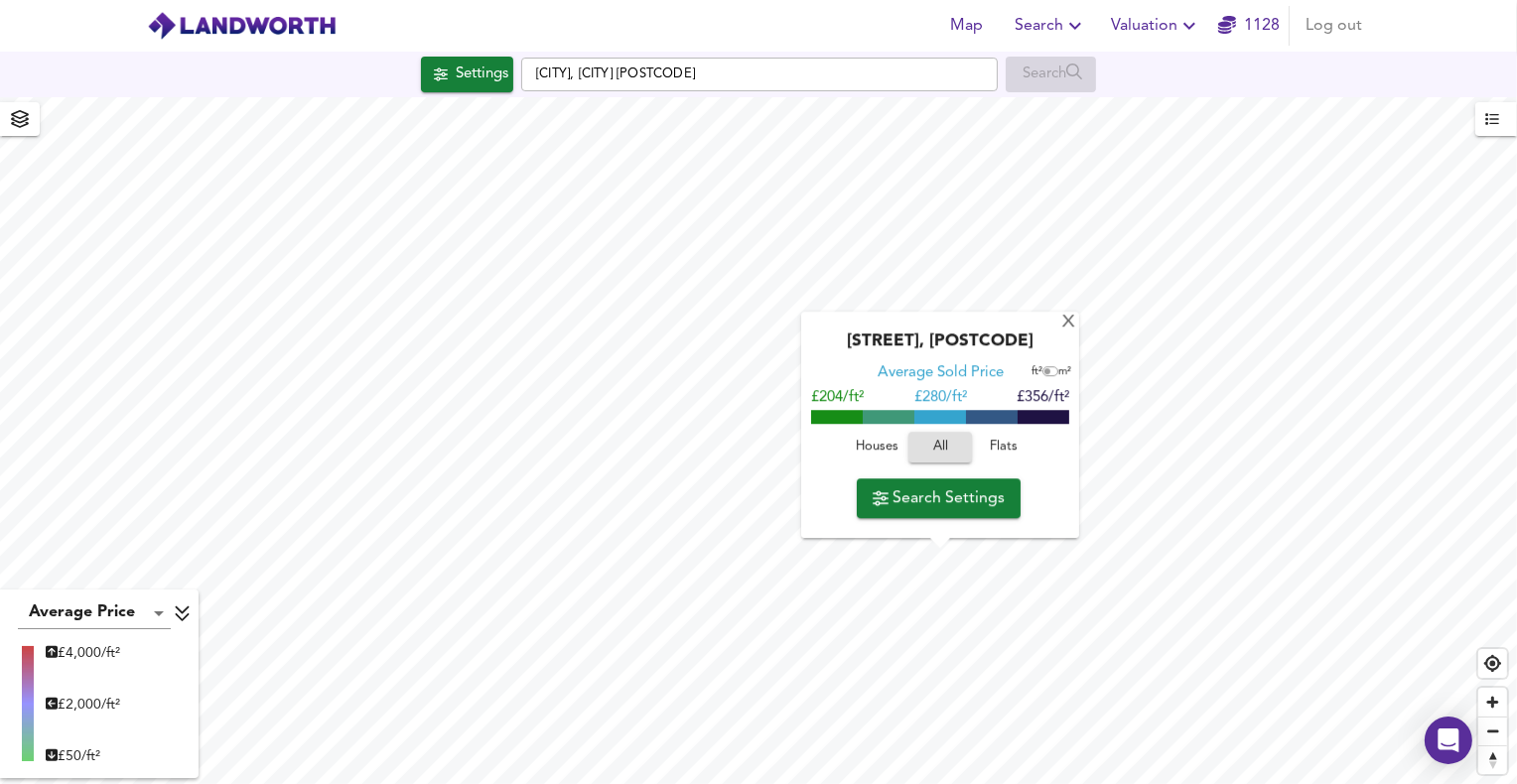 click on "Houses" at bounding box center (877, 448) 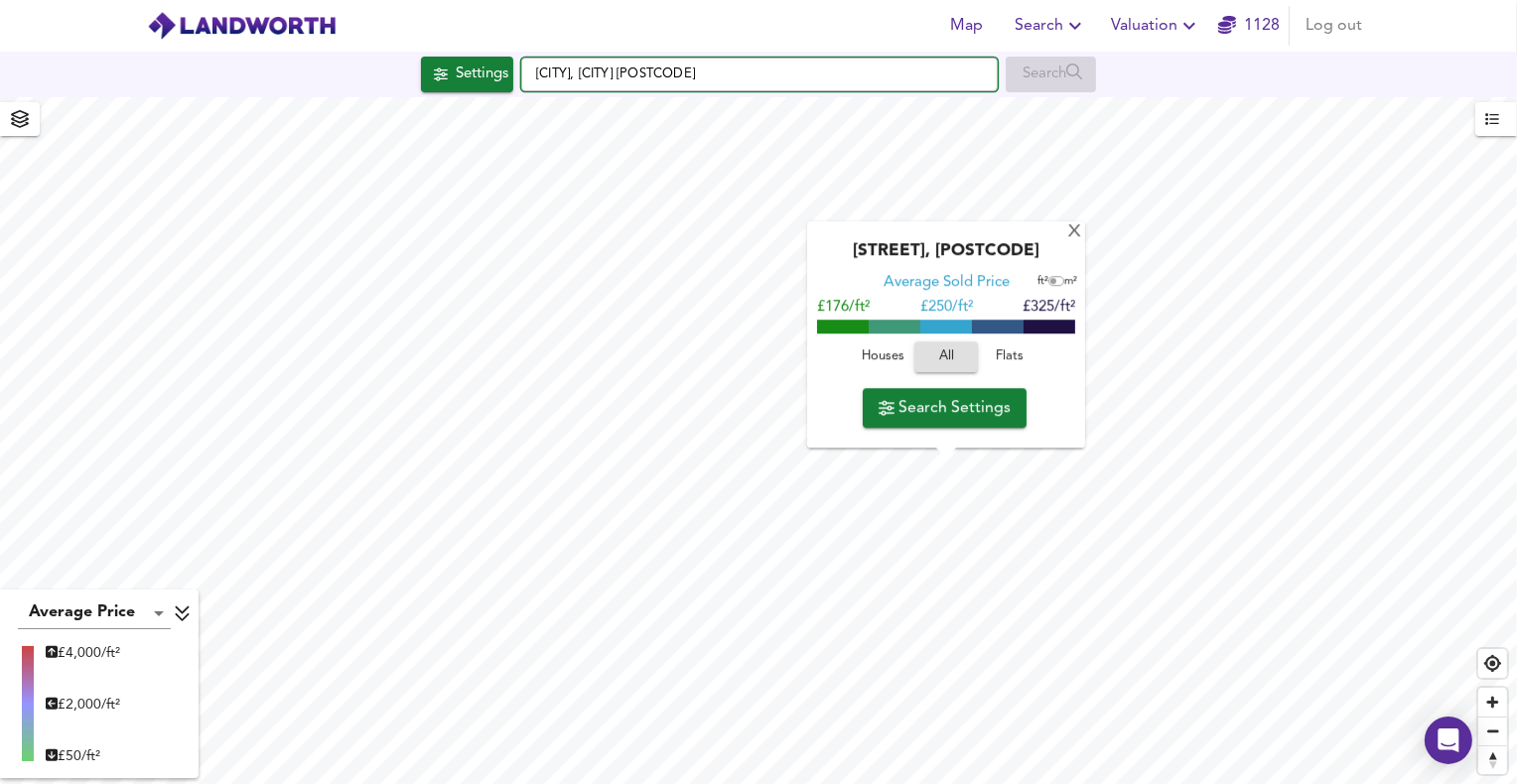 click on "[CITY], [CITY] [POSTCODE]" at bounding box center (759, 74) 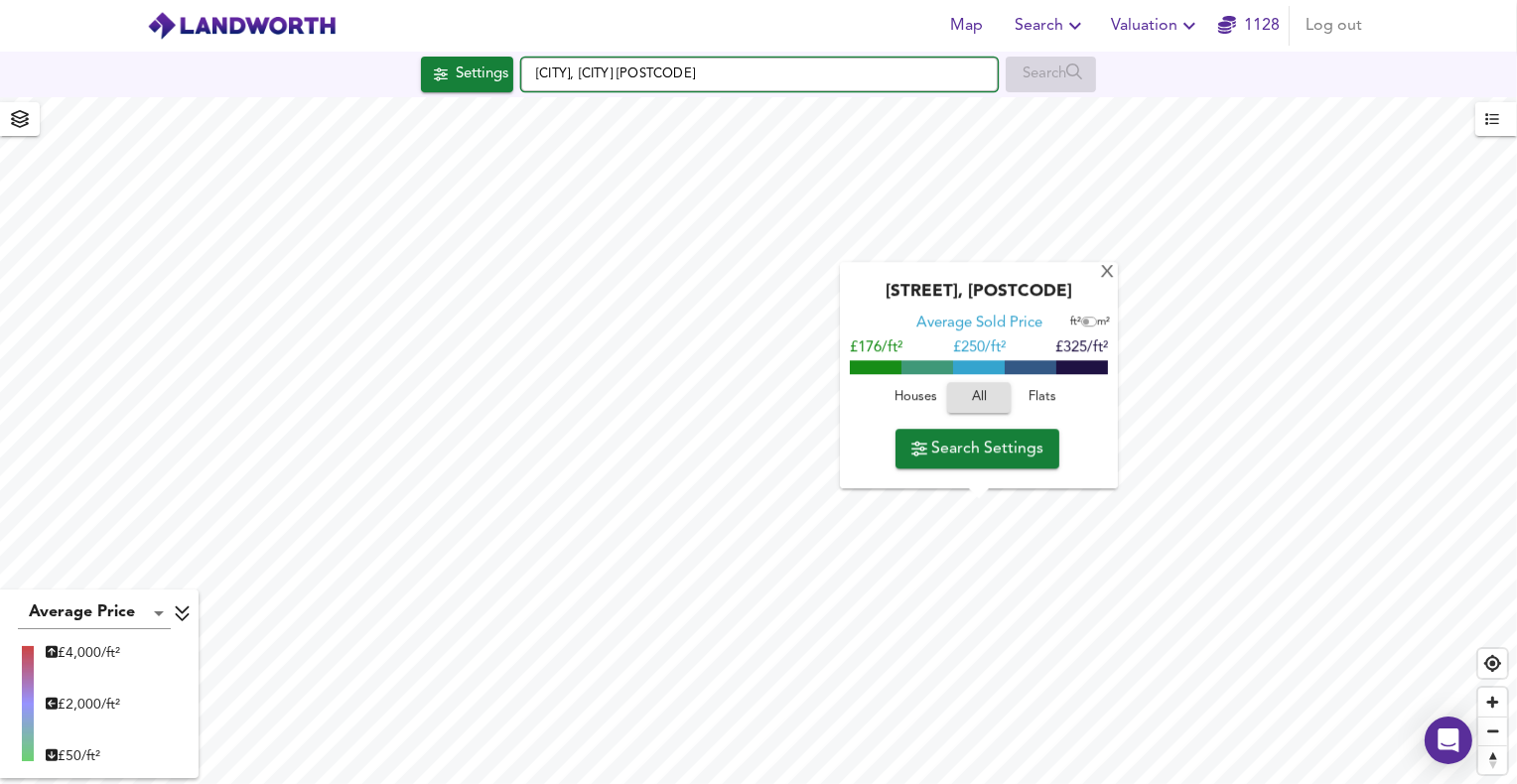 click on "Map Search Valuation    1128 Log out        Settings     [CITY], [CITY] [POSTCODE]        Search      X [STREET], [POSTCODE] Average Sold Price ft²   m² £176/ft² £ 250/ft² £325/ft² Houses All Flats    Search Settings             Average Price landworth    £ 4,000/ft²    £ 2,000/ft²    £ 50/ft²     UK Average Price   for July 2025 £ 338 / ft²      +5.8% Source:   Land Registry Data - May 2025 England & Wales - Average £/ ft²  History England & Wales - Total Quarterly Sales History" at bounding box center (758, 392) 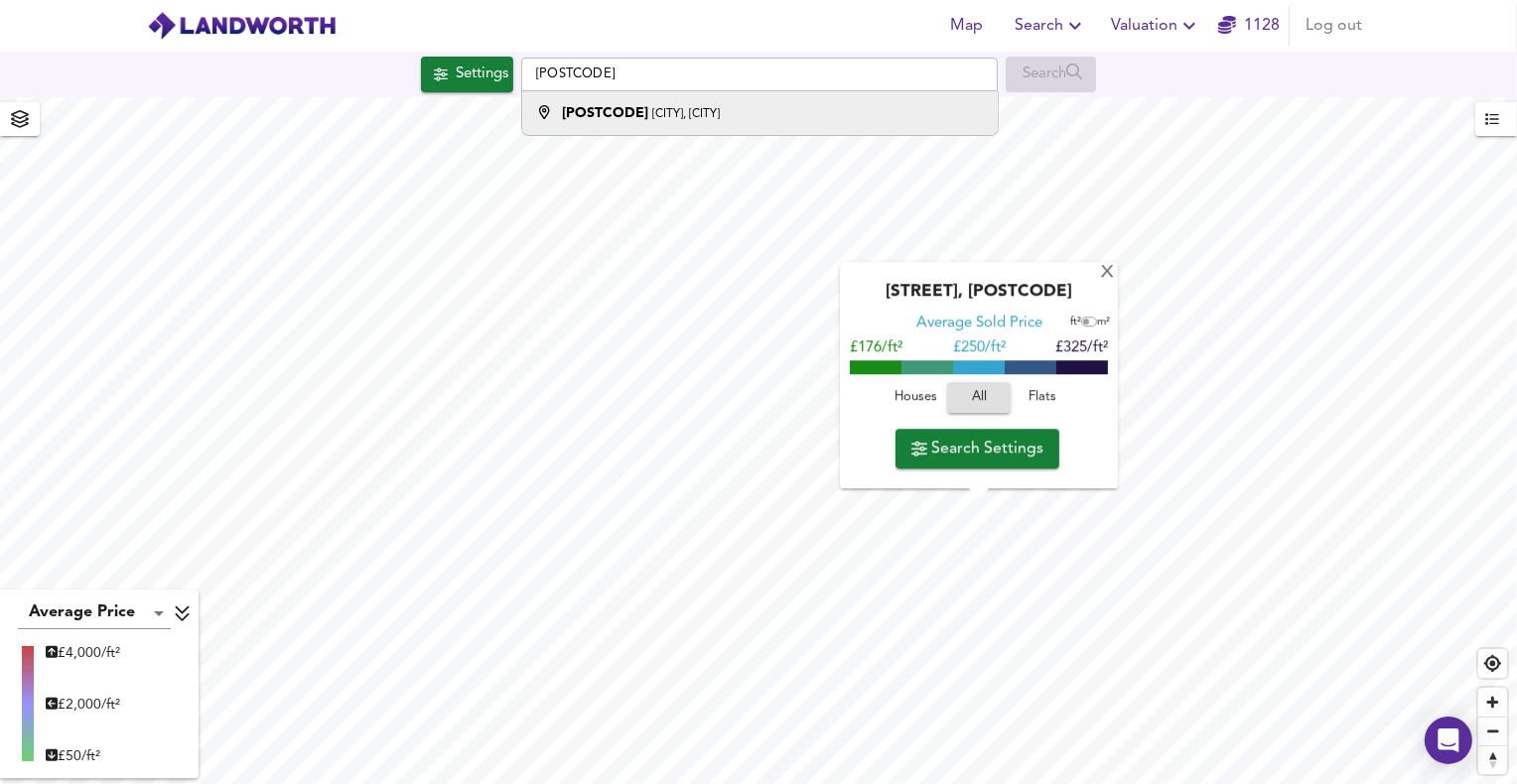 click on "[POSTCODE]" at bounding box center [605, 113] 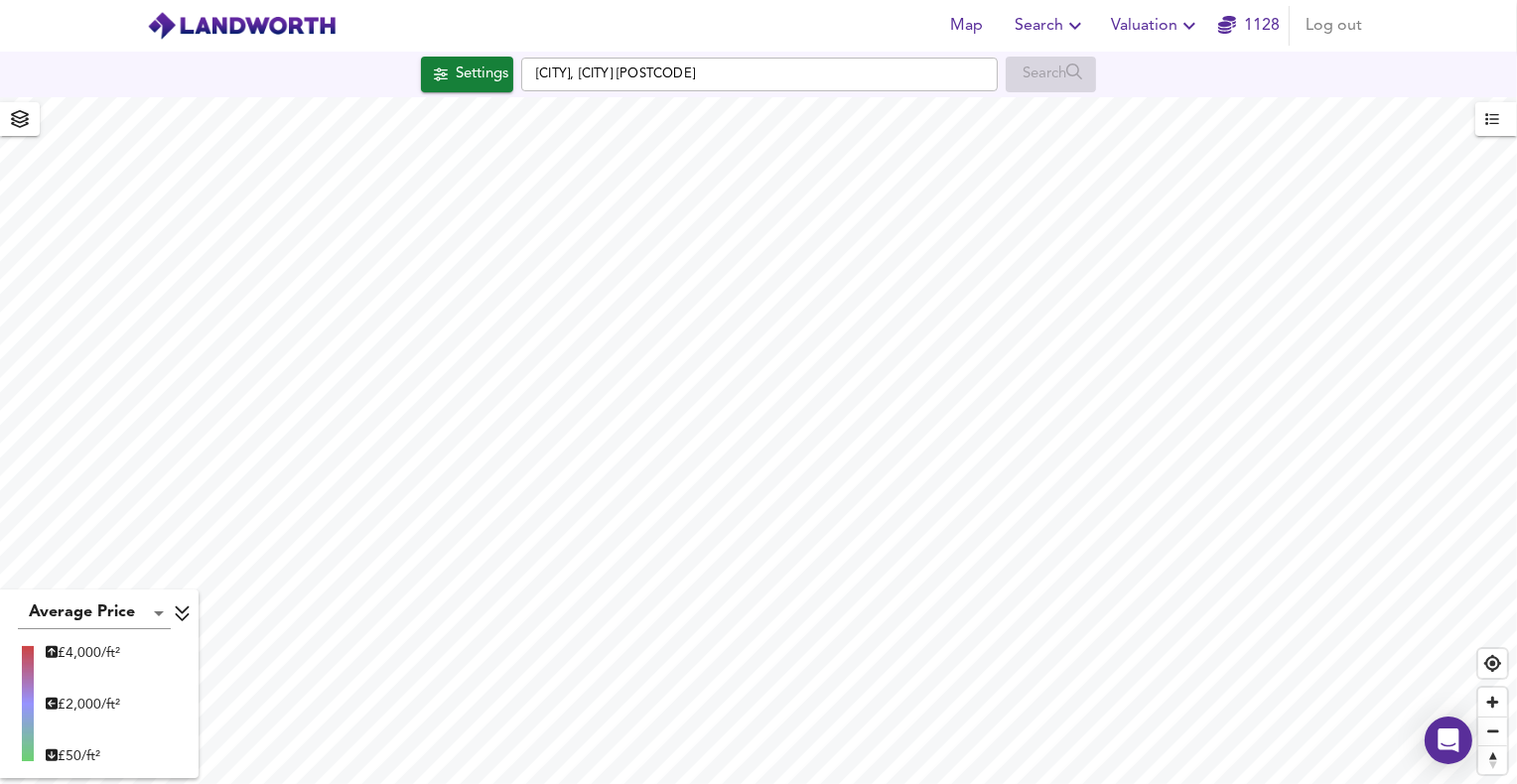 click on "£ 2,000/ft²" at bounding box center (82, 705) 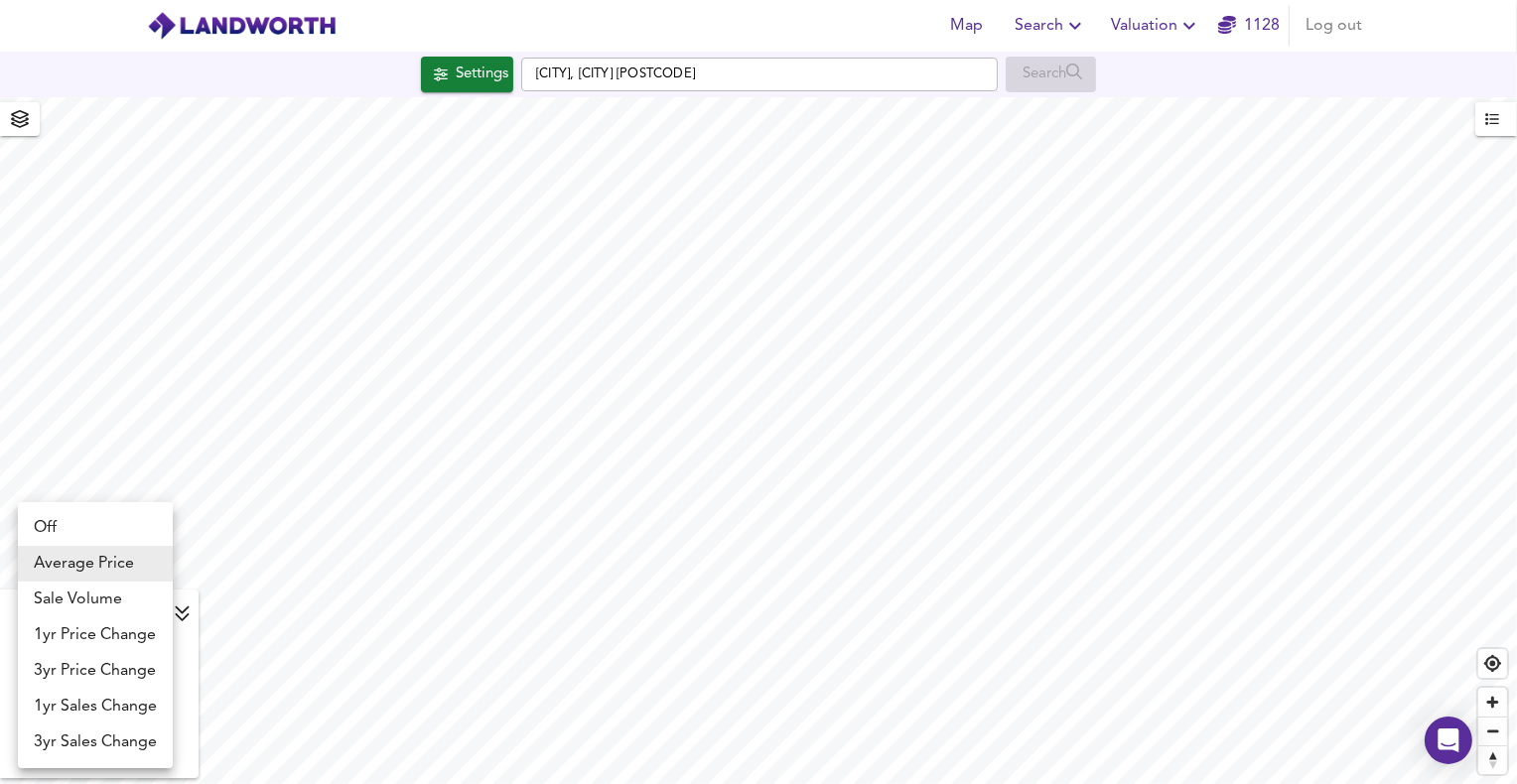 click on "Off" at bounding box center [95, 528] 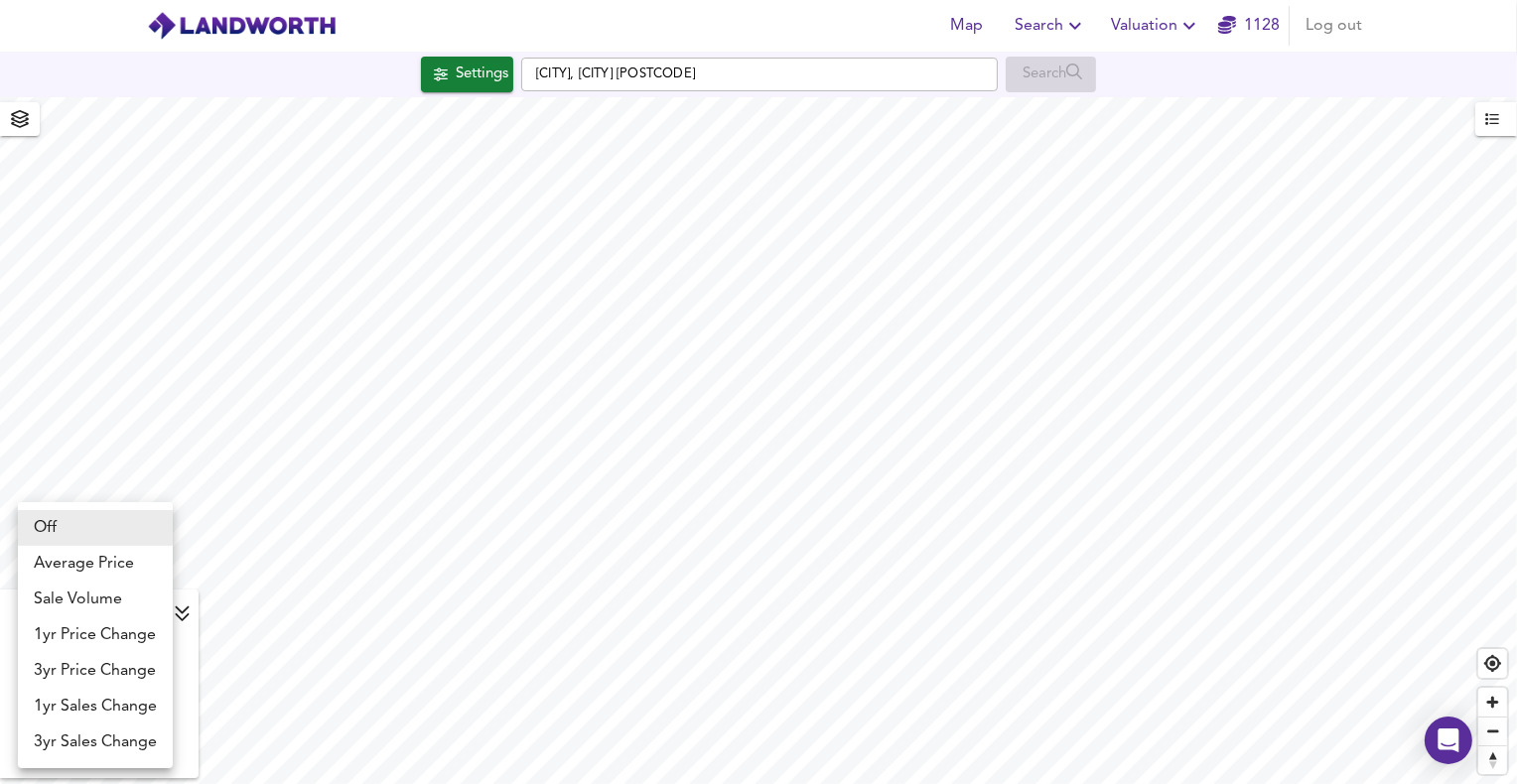 click on "Map Search Valuation    1128 Log out        Settings     [CITY], [CITY] [POSTCODE]        Search                Off off       UK Average Price   for July 2025 £ 338 / ft²      +5.8% Source:   Land Registry Data - May 2025 England & Wales - Average £/ ft²  History England & Wales - Total Quarterly Sales History X Map Settings Basemap          Default hybrid Heatmap          Off off 2D   View Dynamic Heatmap   Off Show Postcodes Show Boroughs 2D 3D Find Me X Property Search Radius   ¼ mile 402 Sales Rentals Planning    Live Market Listings   Rightmove Off   On     Sold Property Prices   HM Land Registry Off   On     Room Rentals & Flatshares   SpareRoom  BETA Off   On     Planning Applications Local Authorities Off   On  Run Search   Please enable at least one data source to run a search
Off   Average Price Sale Volume 1yr Price Change 3yr Price Change 1yr Sales Change 3yr Sales Change" at bounding box center [758, 392] 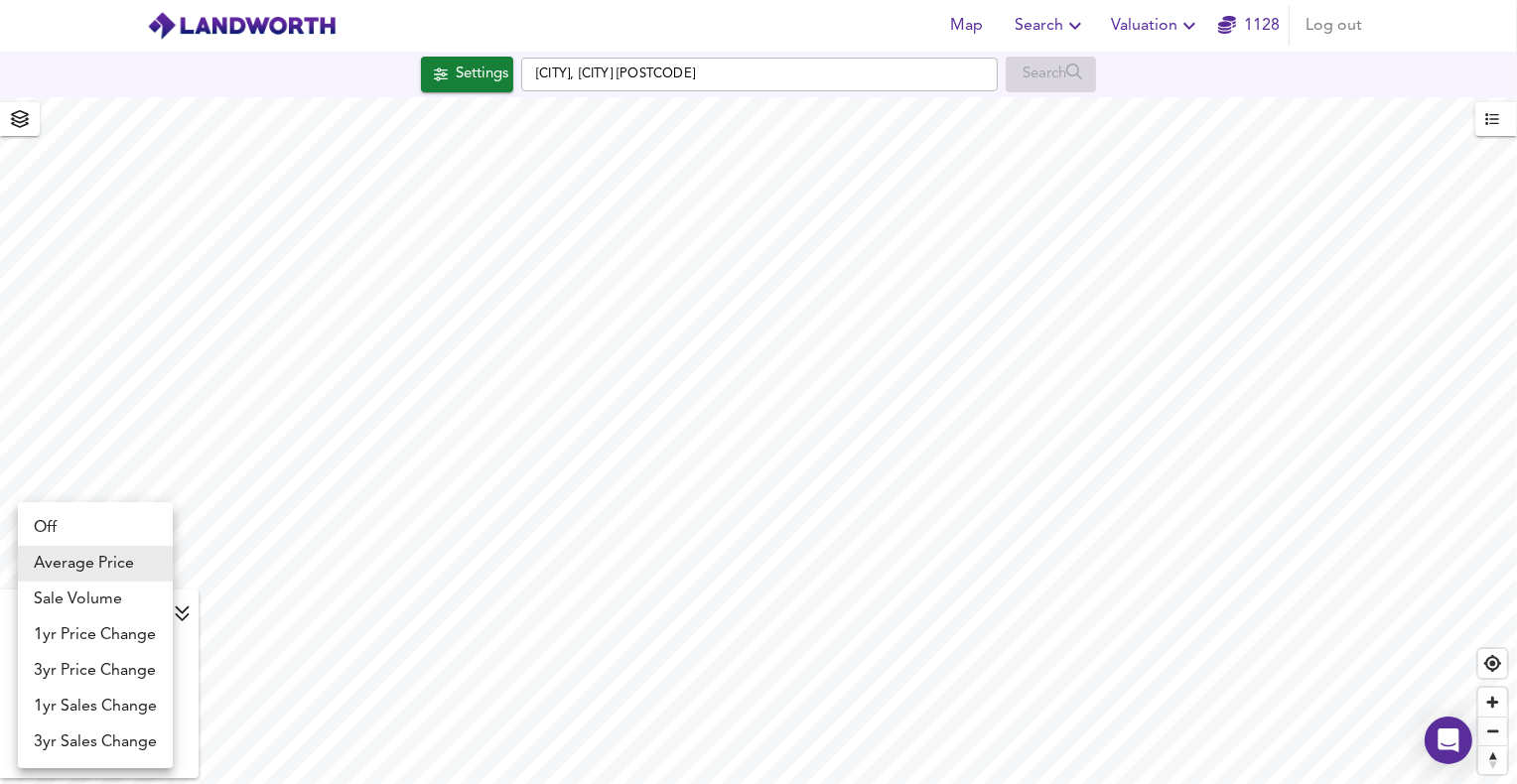 click on "Map Search Valuation    1128 Log out        Settings     [CITY], [CITY] [POSTCODE]        Search                Average Price landworth   £800/ft² + £600/ft² £400/ft² £200/ft² £100/ft²     UK Average Price   for July 2025 £ 338 / ft²      +5.8% Source:   Land Registry Data - May 2025 England & Wales - Average £/ ft²  History England & Wales - Total Quarterly Sales History X Map Settings Basemap          Default hybrid Heatmap          Average Price landworth 2D   View Dynamic Heatmap   Off Show Postcodes Show Boroughs 2D 3D Find Me X Property Search Radius   ¼ mile 402 Sales Rentals Planning    Live Market Listings   Rightmove Off   On     Sold Property Prices   HM Land Registry Off   On     Room Rentals & Flatshares   SpareRoom  BETA Off   On     Planning Applications Local Authorities Off   On  Run Search   Please enable at least one data source to run a search
Off   Average Price Sale Volume 1yr Price Change" at bounding box center [758, 392] 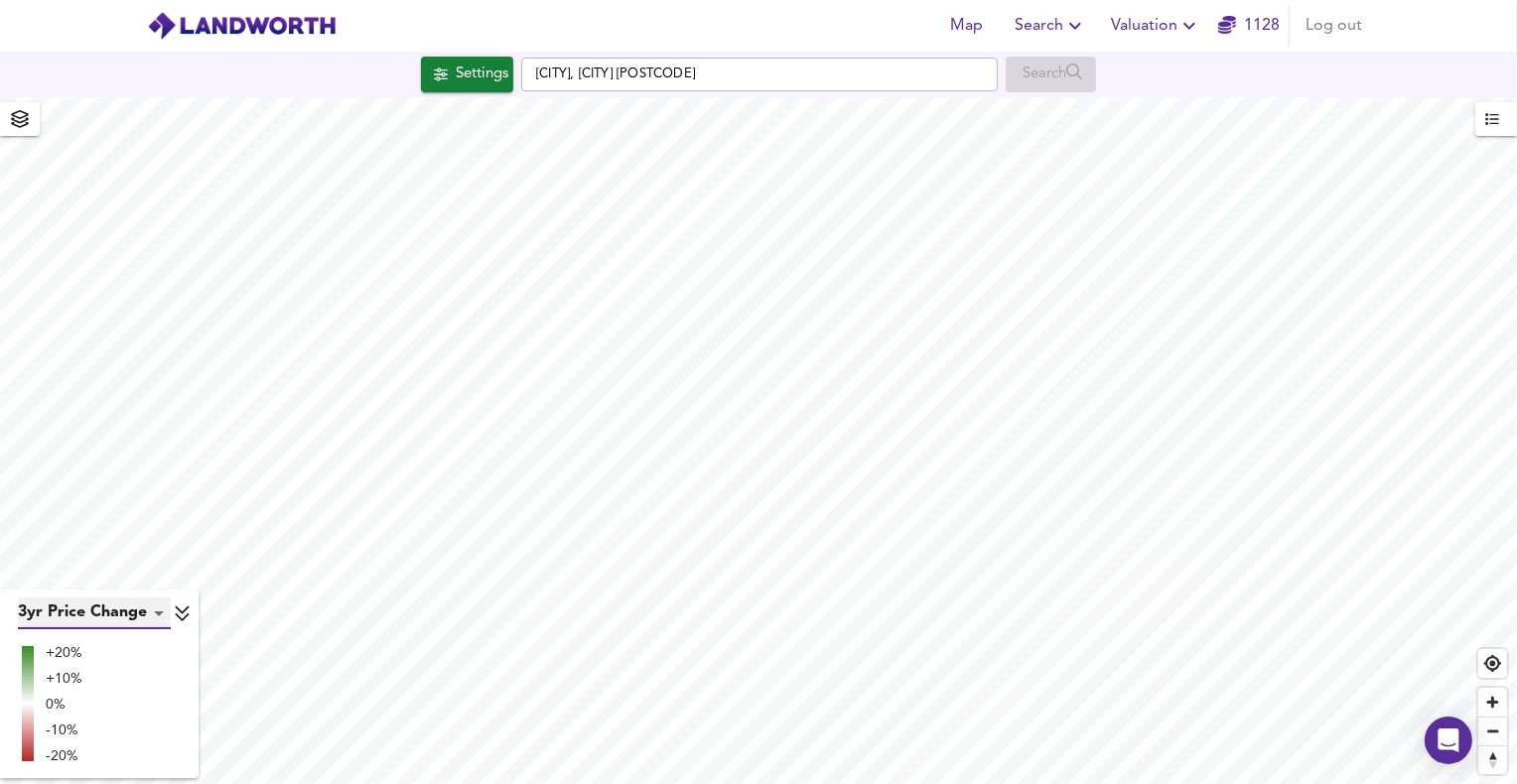 type on "lwc3y" 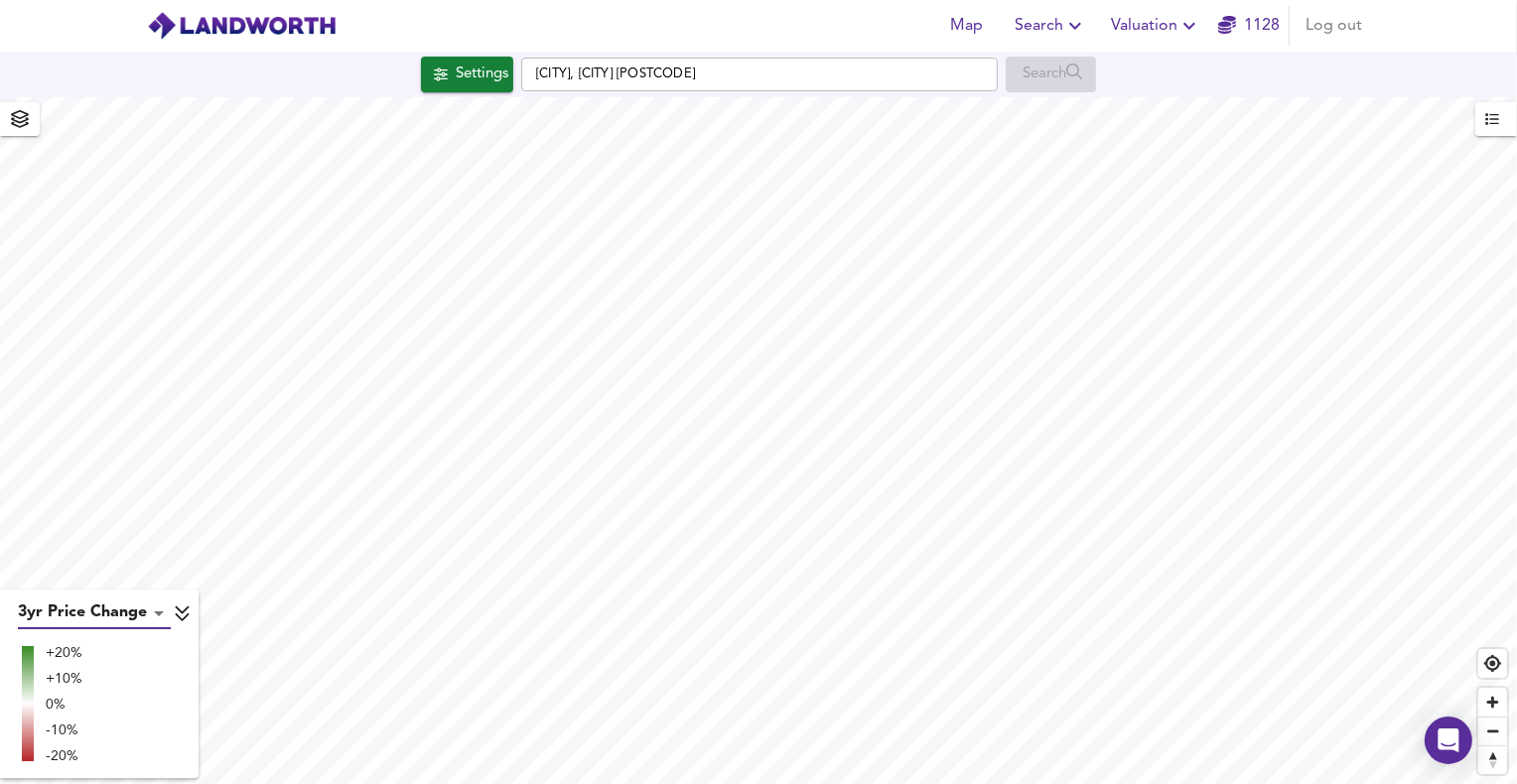 click on "Map Search Valuation    1128 Log out        Settings     [CITY], [CITY] [POSTCODE]        Search              3yr Price Change lwc3y   +20% +10% 0% -10% -20%     UK Average Price   for July 2025 £ 338 / ft²      +5.8% Source:   Land Registry Data - May 2025 England & Wales - Average £/ ft²  History England & Wales - Total Quarterly Sales History X Map Settings Basemap          Default hybrid Heatmap        3yr Price Change lwc3y 2D   View Dynamic Heatmap   Off Show Postcodes Show Boroughs 2D 3D Find Me X Property Search Radius   ¼ mile 402 Sales Rentals Planning    Live Market Listings   Rightmove Off   On     Sold Property Prices   HM Land Registry Off   On     Room Rentals & Flatshares   SpareRoom  BETA Off   On     Planning Applications Local Authorities Off   On  Run Search   Please enable at least one data source to run a search" at bounding box center [758, 392] 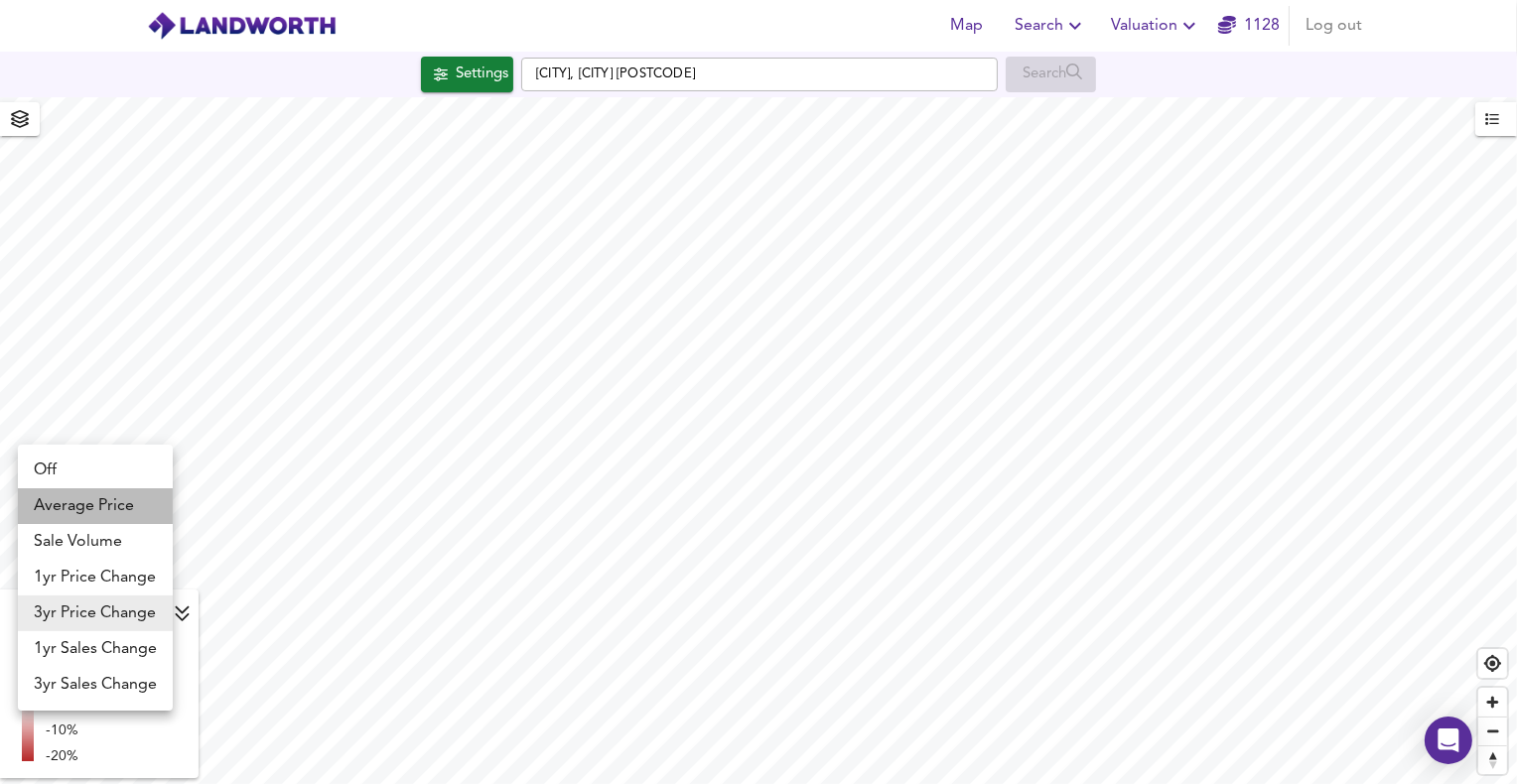 click on "Average Price" at bounding box center (95, 506) 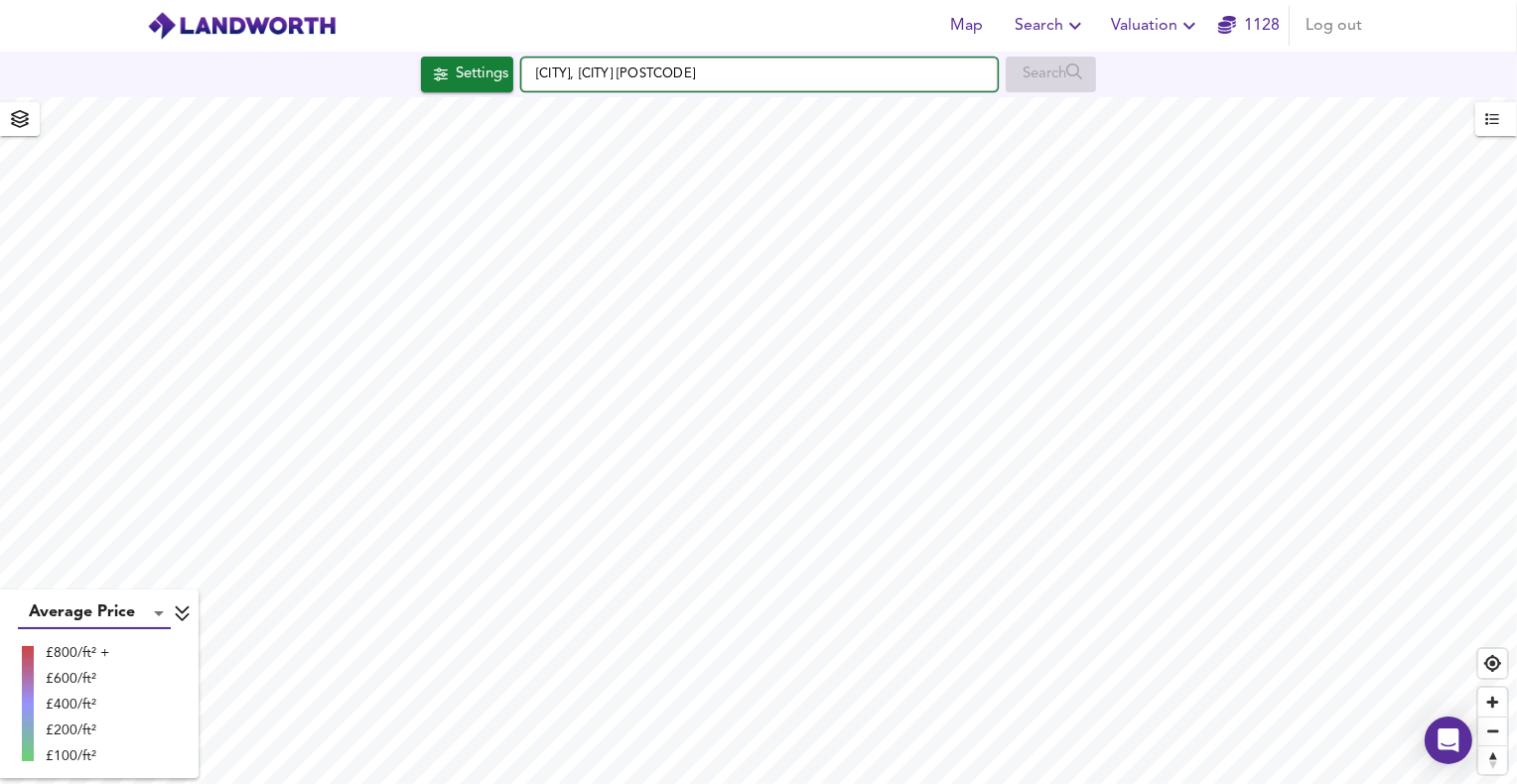 click on "[CITY], [CITY] [POSTCODE]" at bounding box center (759, 74) 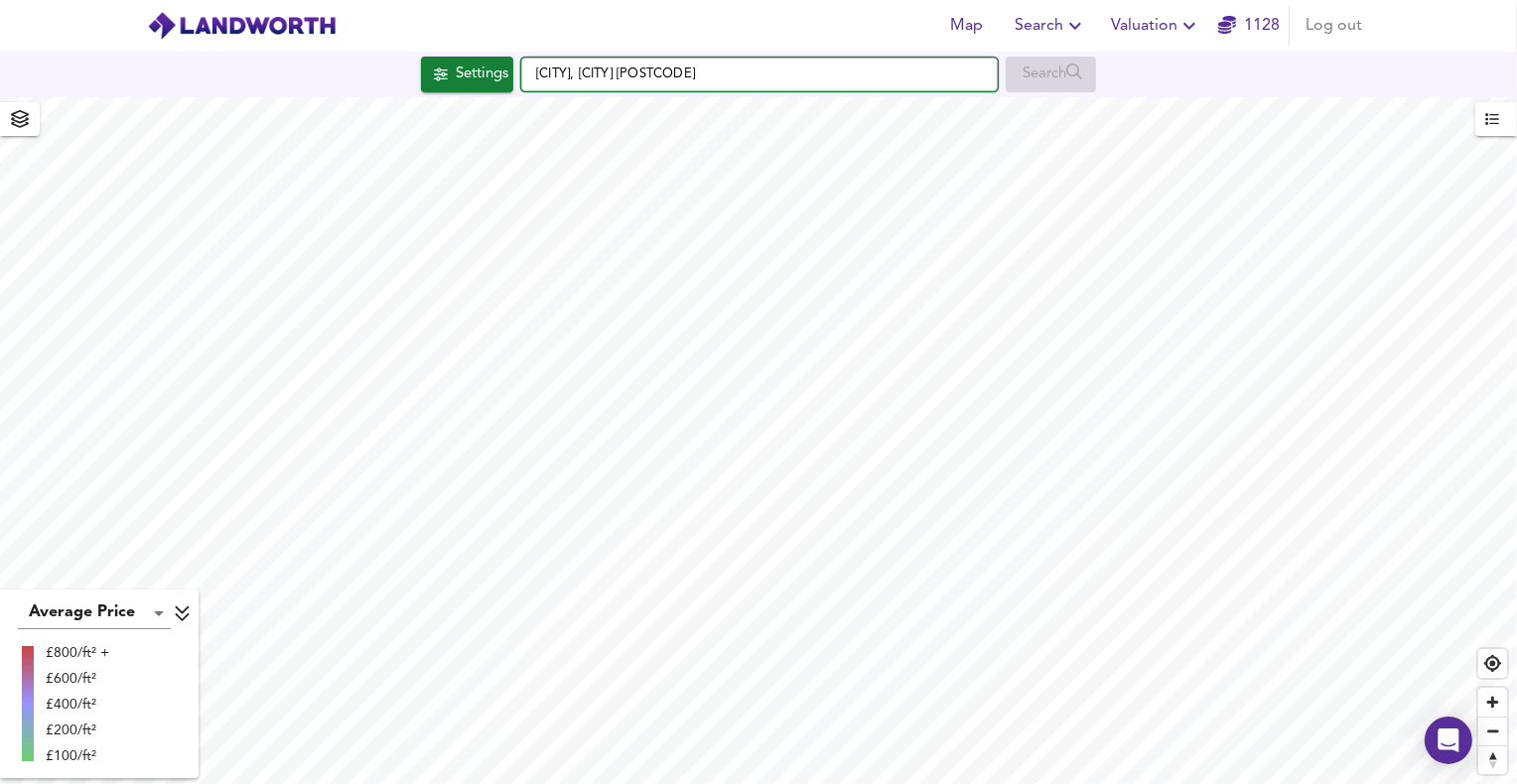 click on "[CITY], [CITY] [POSTCODE]" at bounding box center [759, 74] 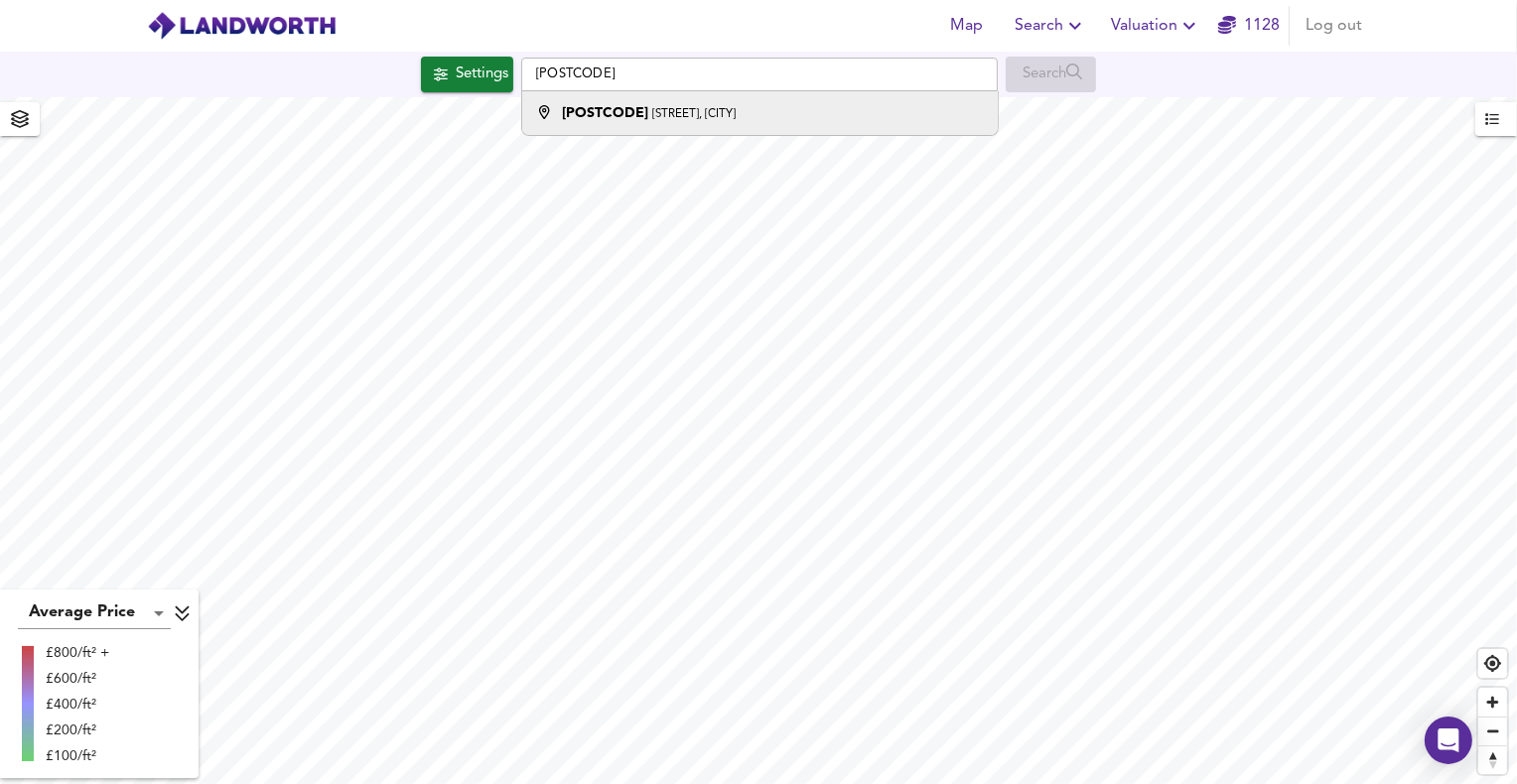 click on "[STREET], [CITY]" at bounding box center [694, 114] 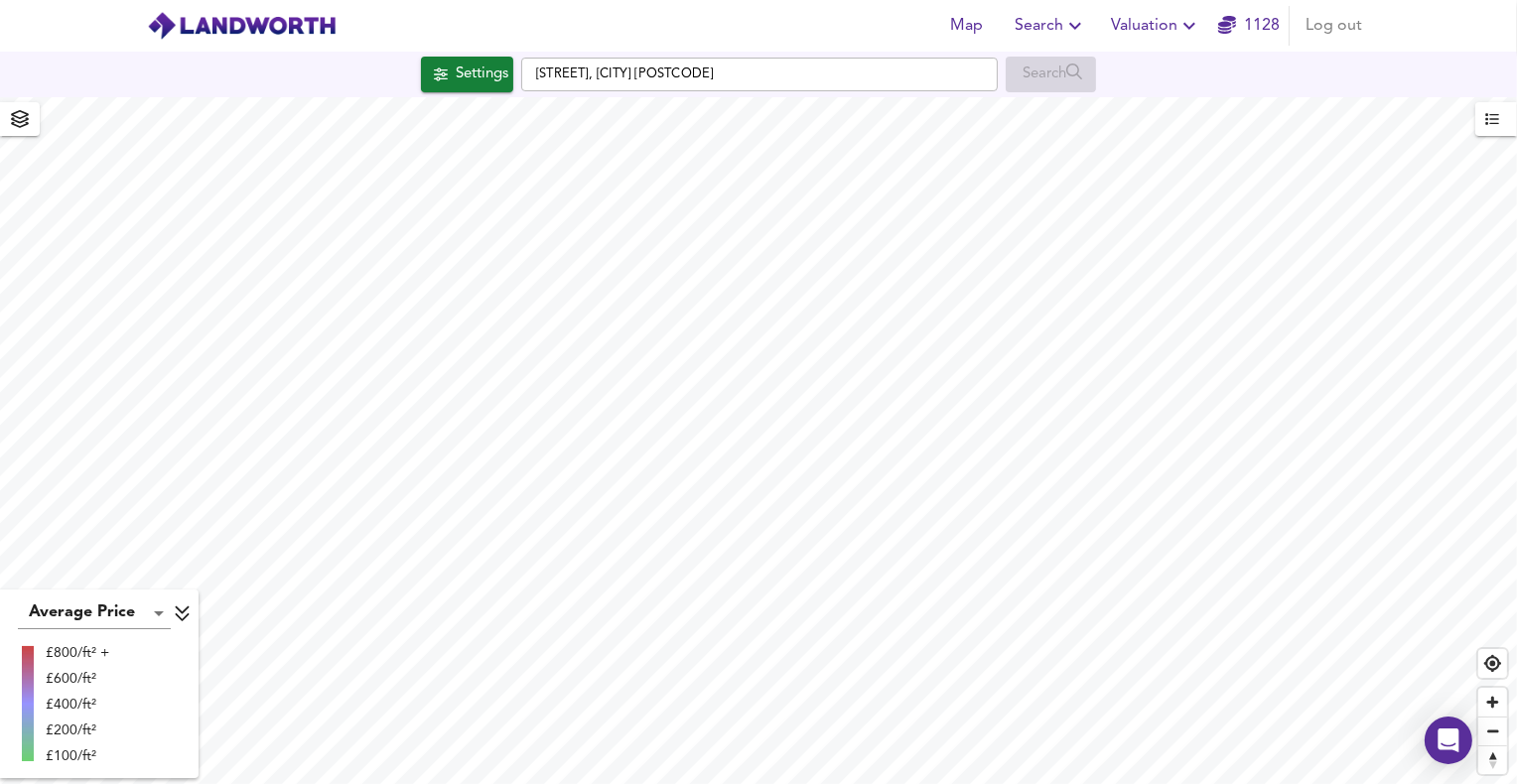 checkbox on "true" 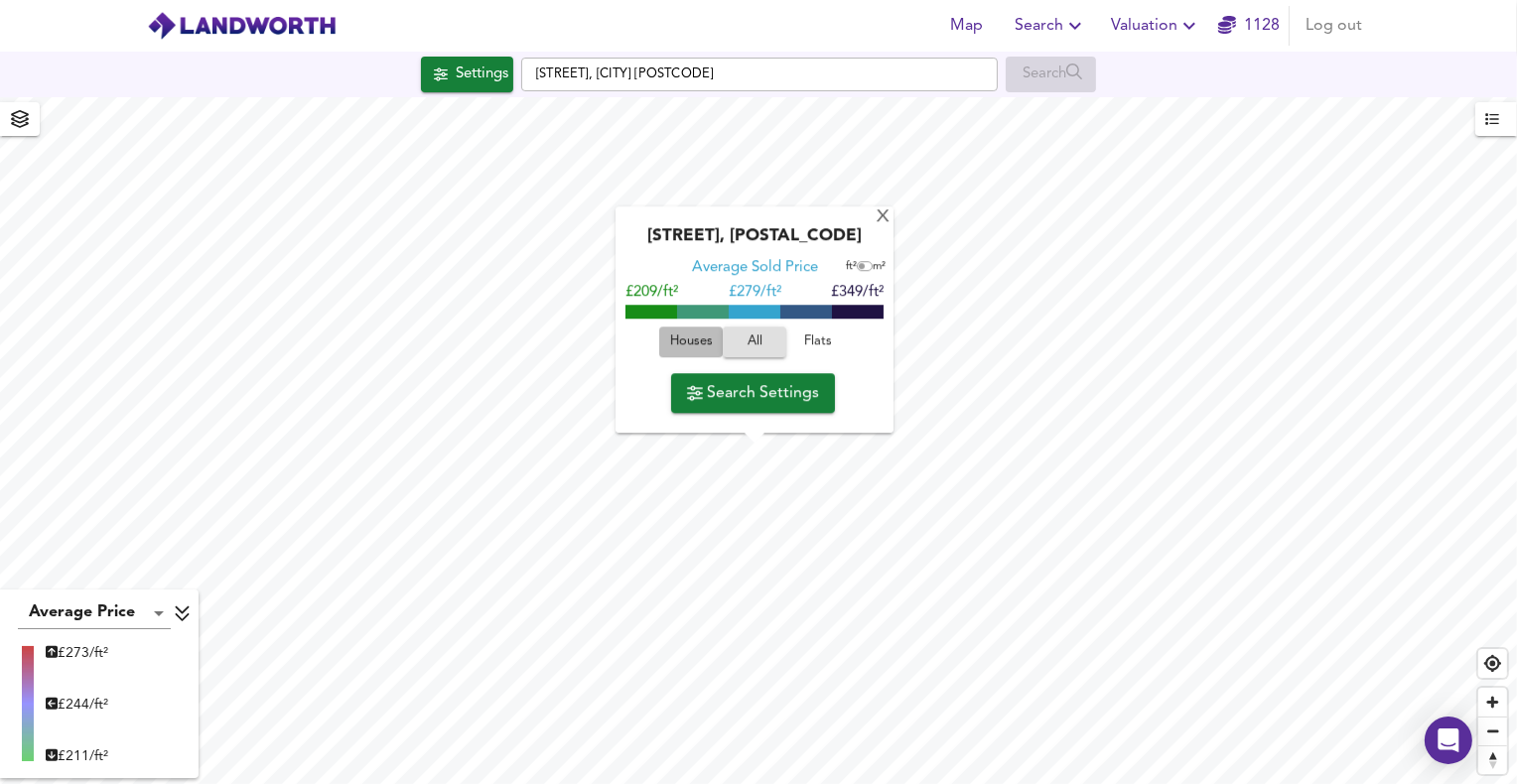 click on "Houses" at bounding box center (691, 342) 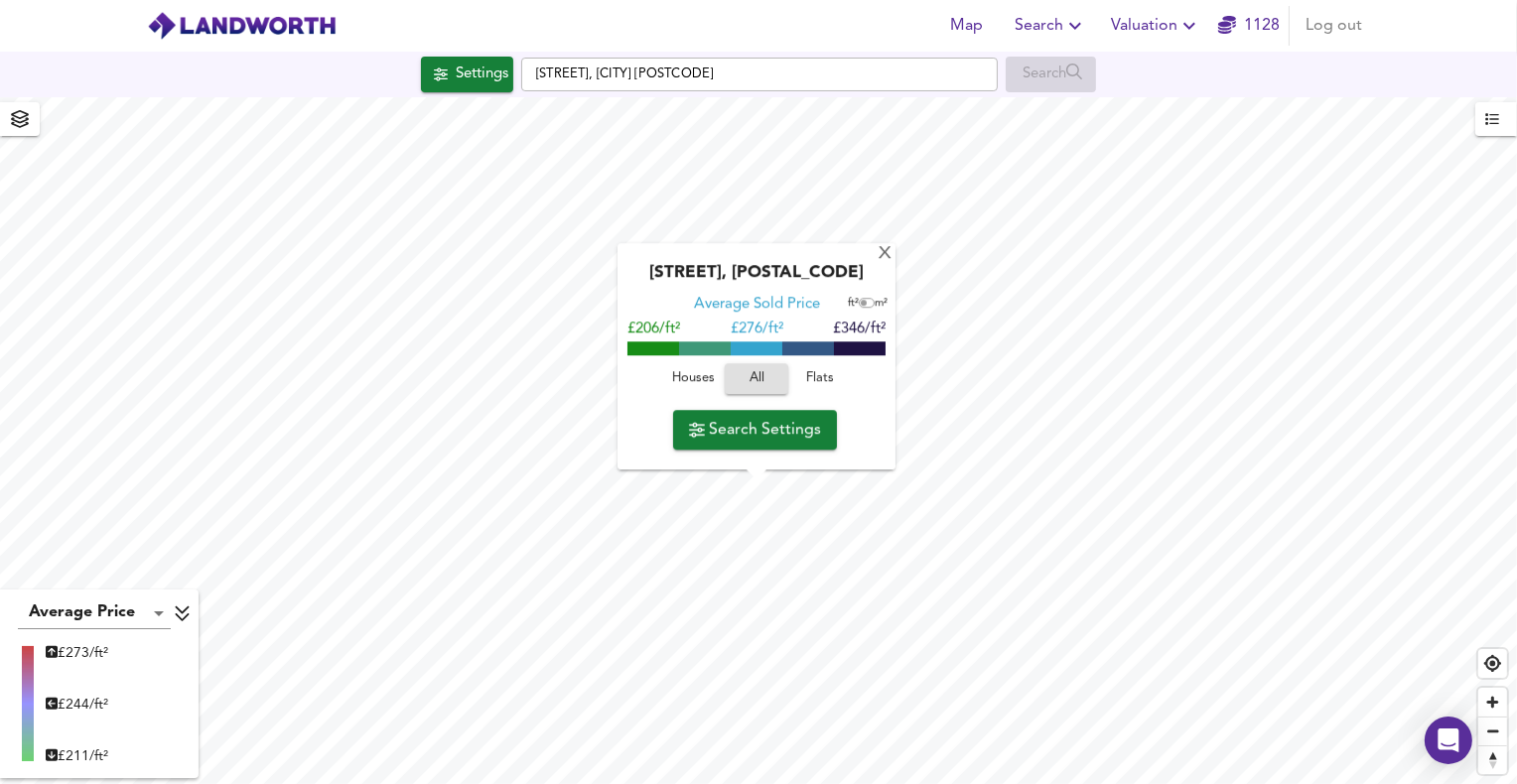 click on "Houses" at bounding box center (693, 379) 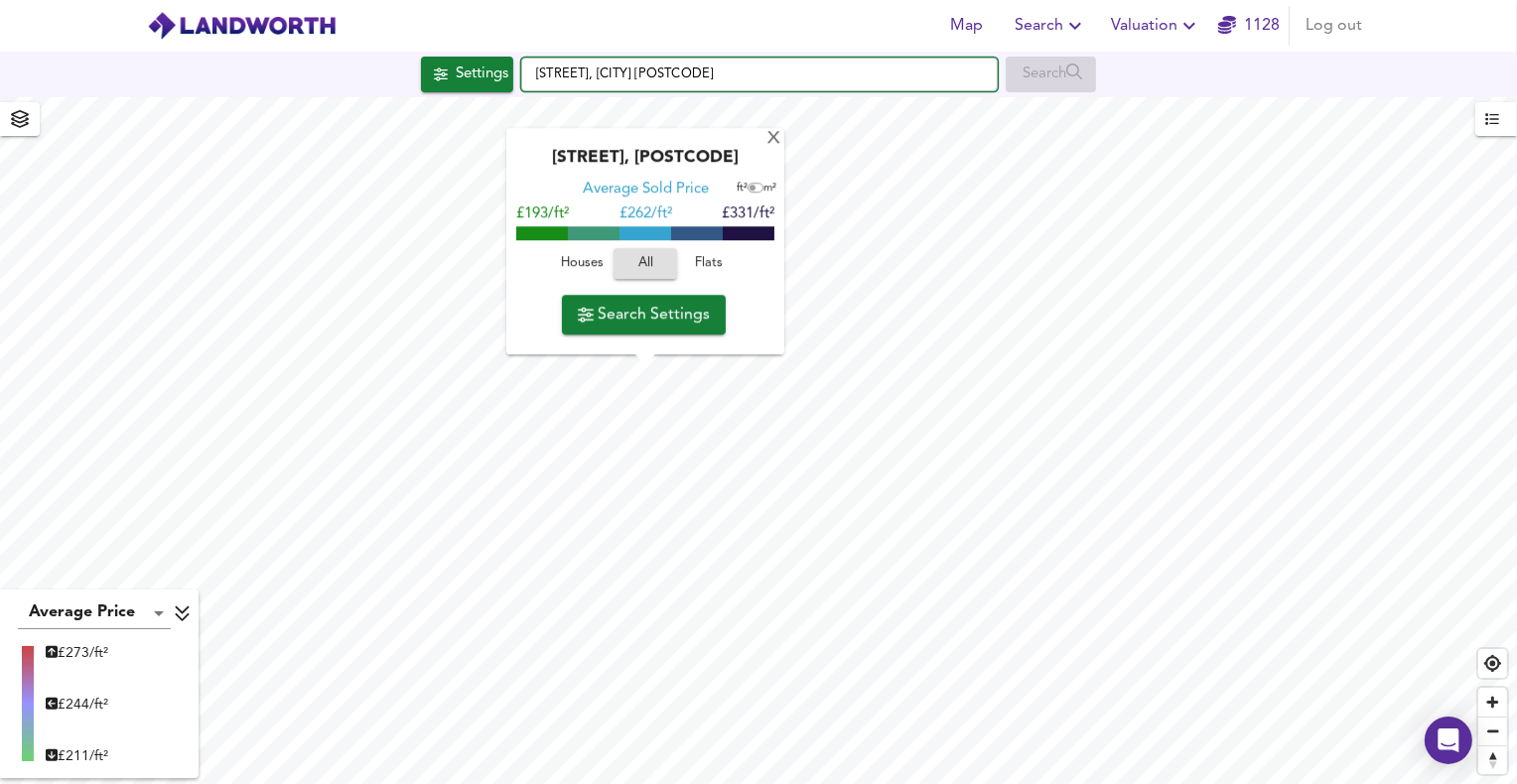 click on "[STREET], [CITY] [POSTCODE]" at bounding box center (759, 74) 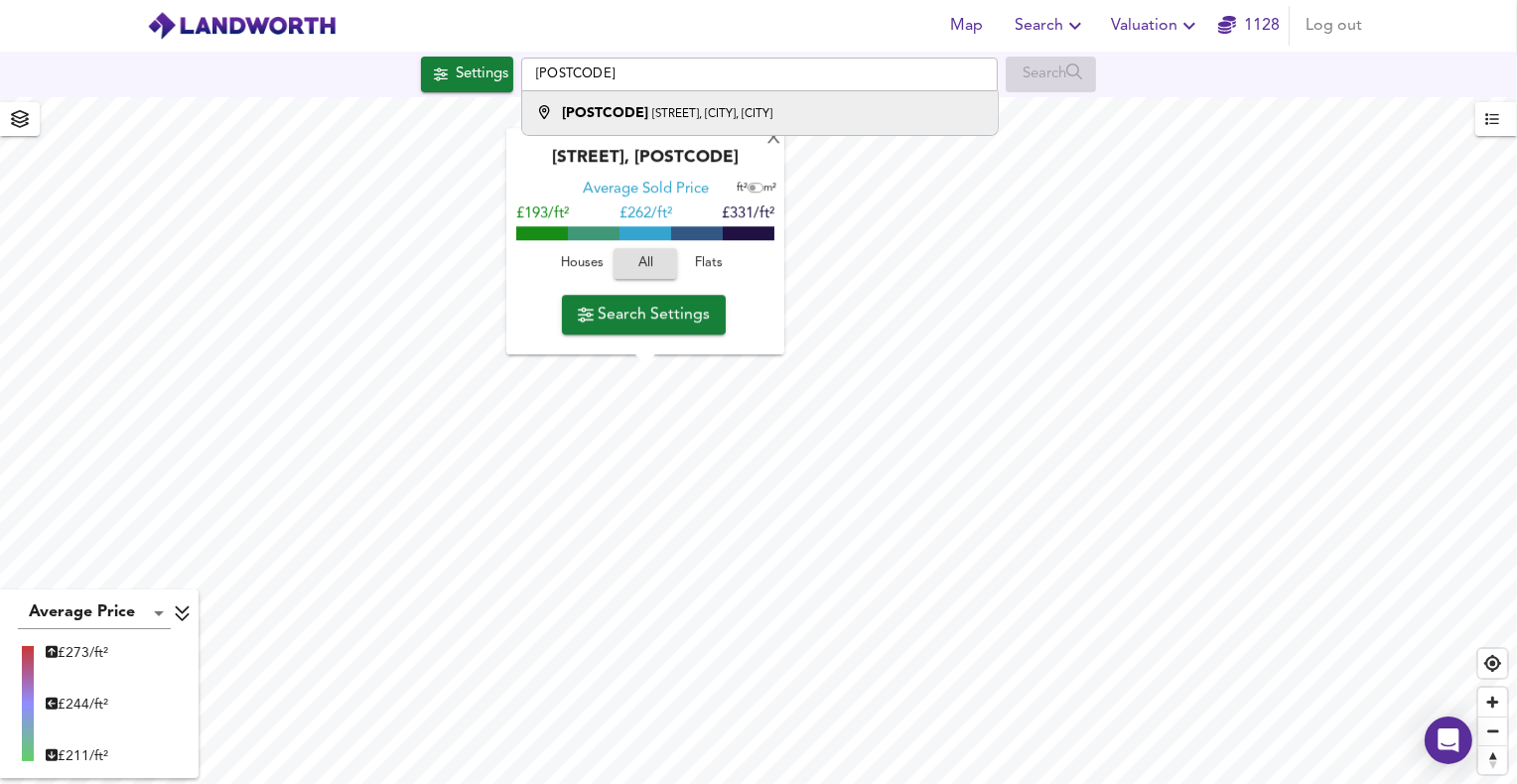 click on "[POSTCODE] [STREET], [CITY], [CITY]" at bounding box center [759, 113] 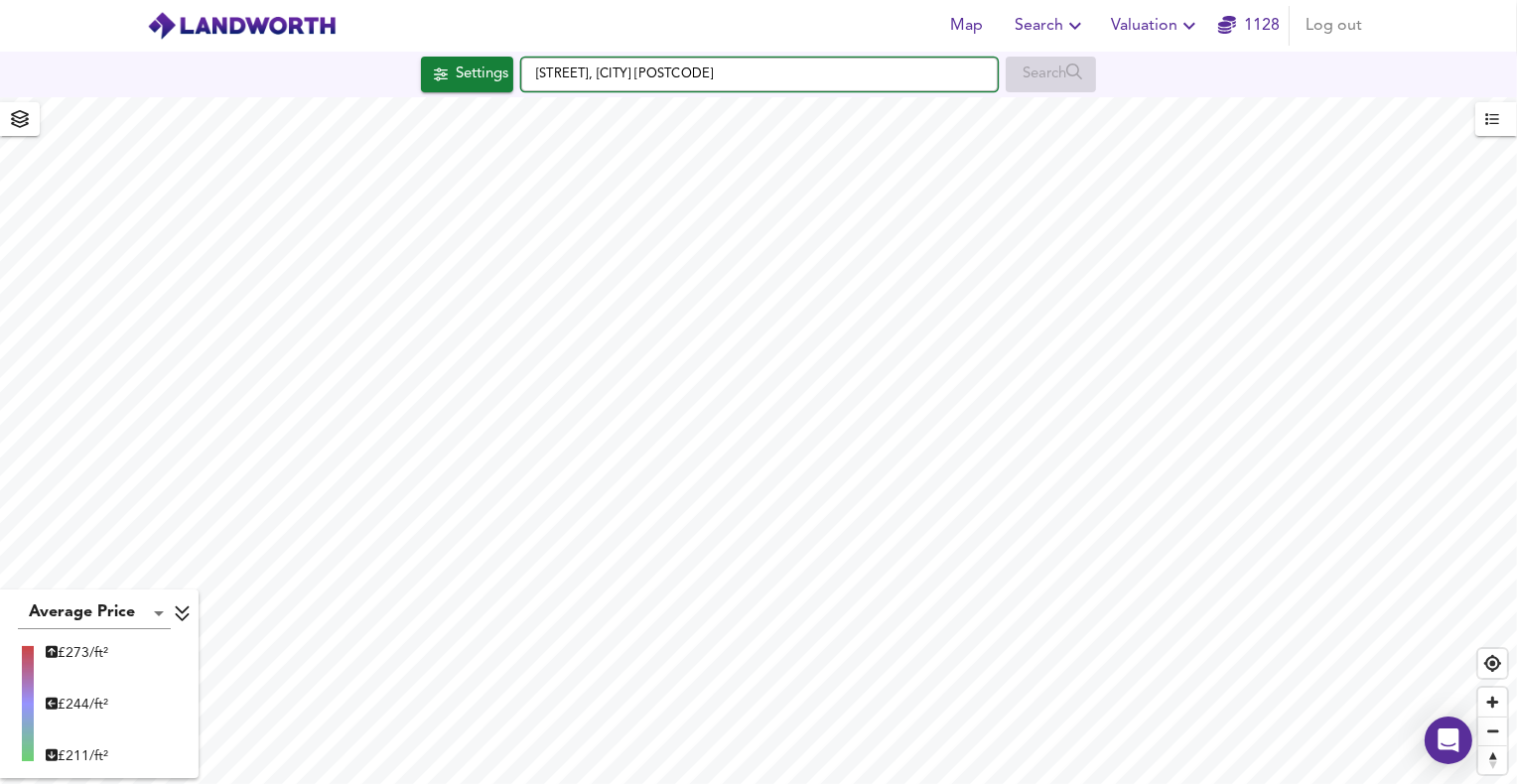 click on "[STREET], [CITY] [POSTCODE]" at bounding box center (759, 74) 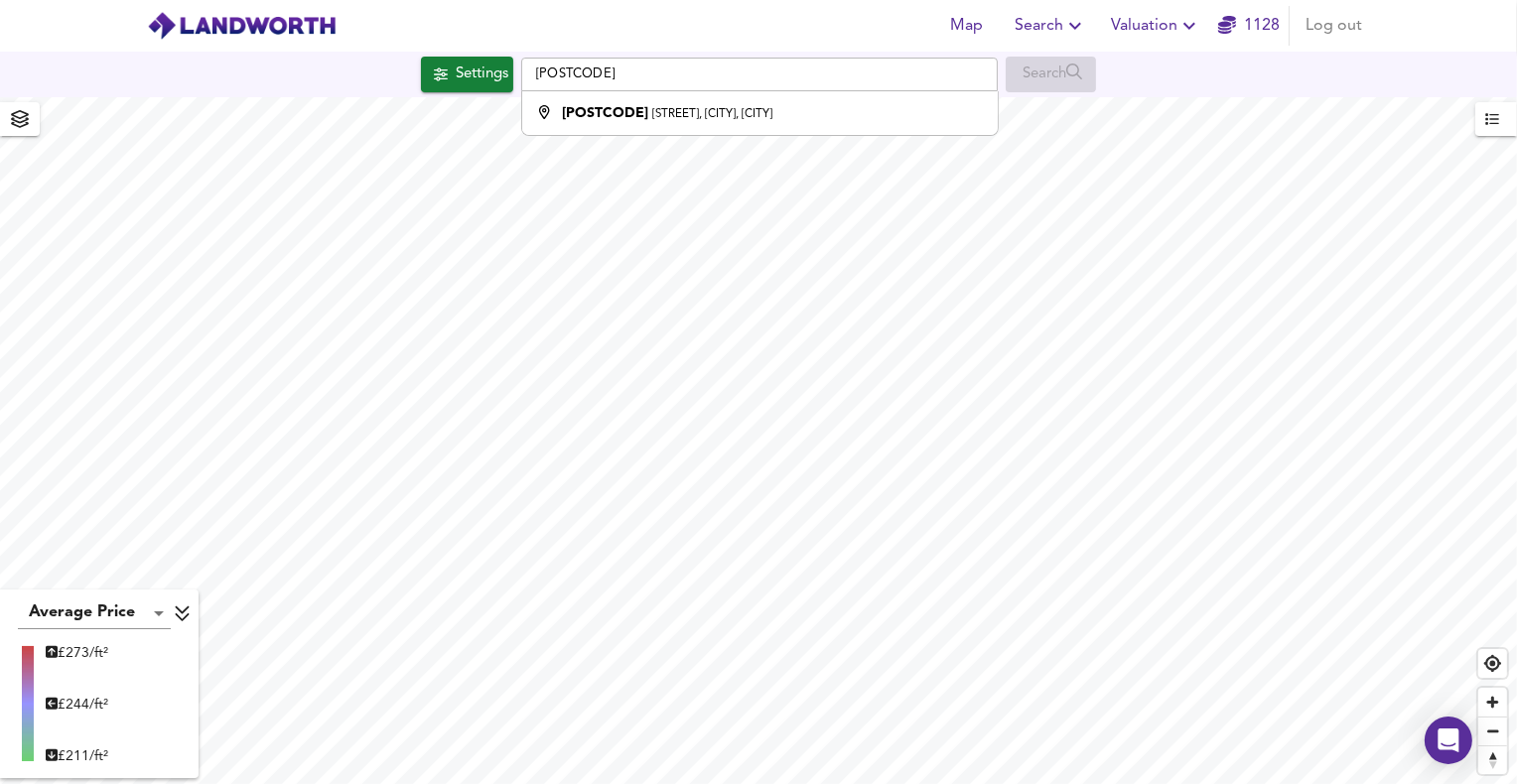click on "[STREET], [CITY], [CITY]" at bounding box center [712, 114] 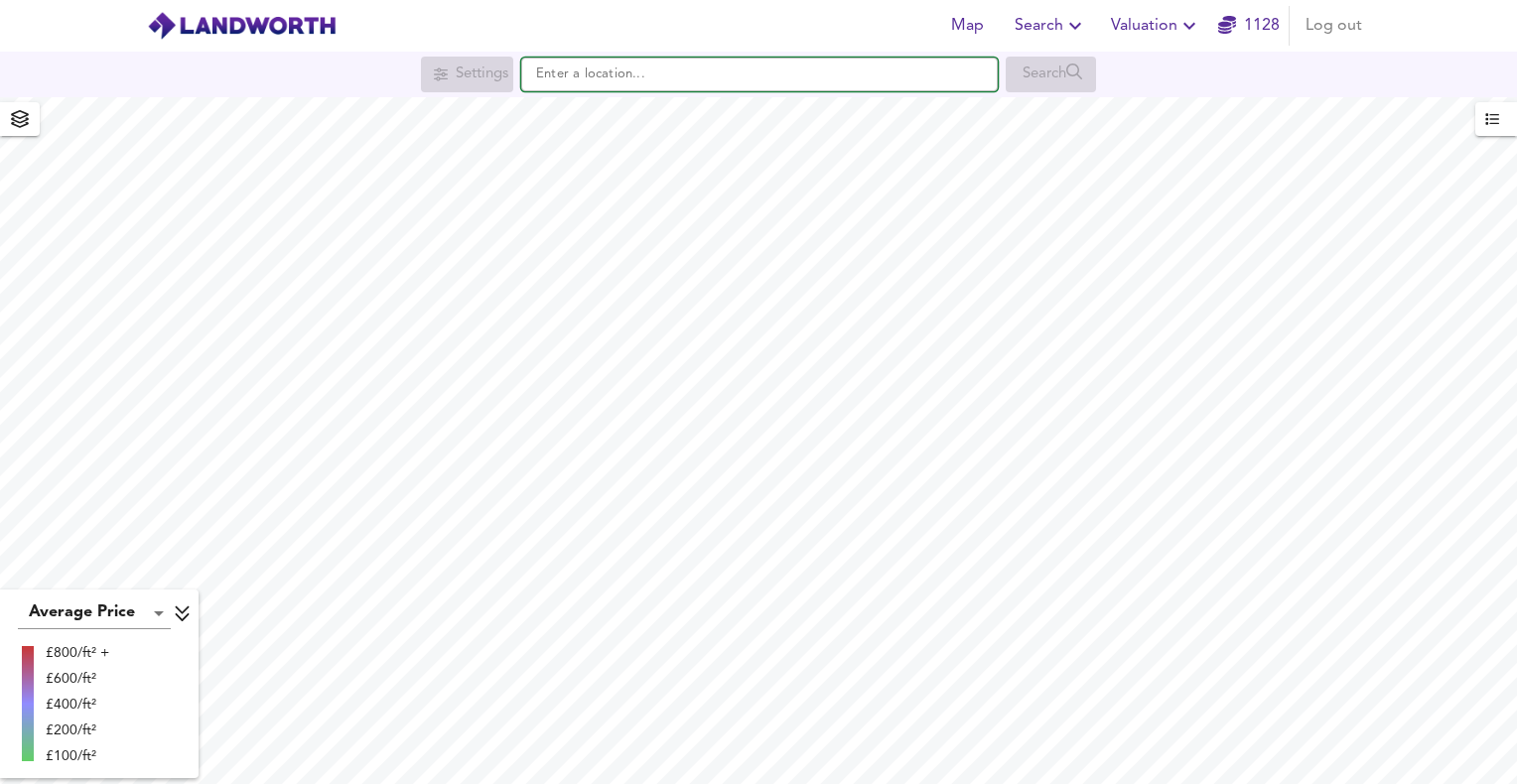 click at bounding box center (759, 74) 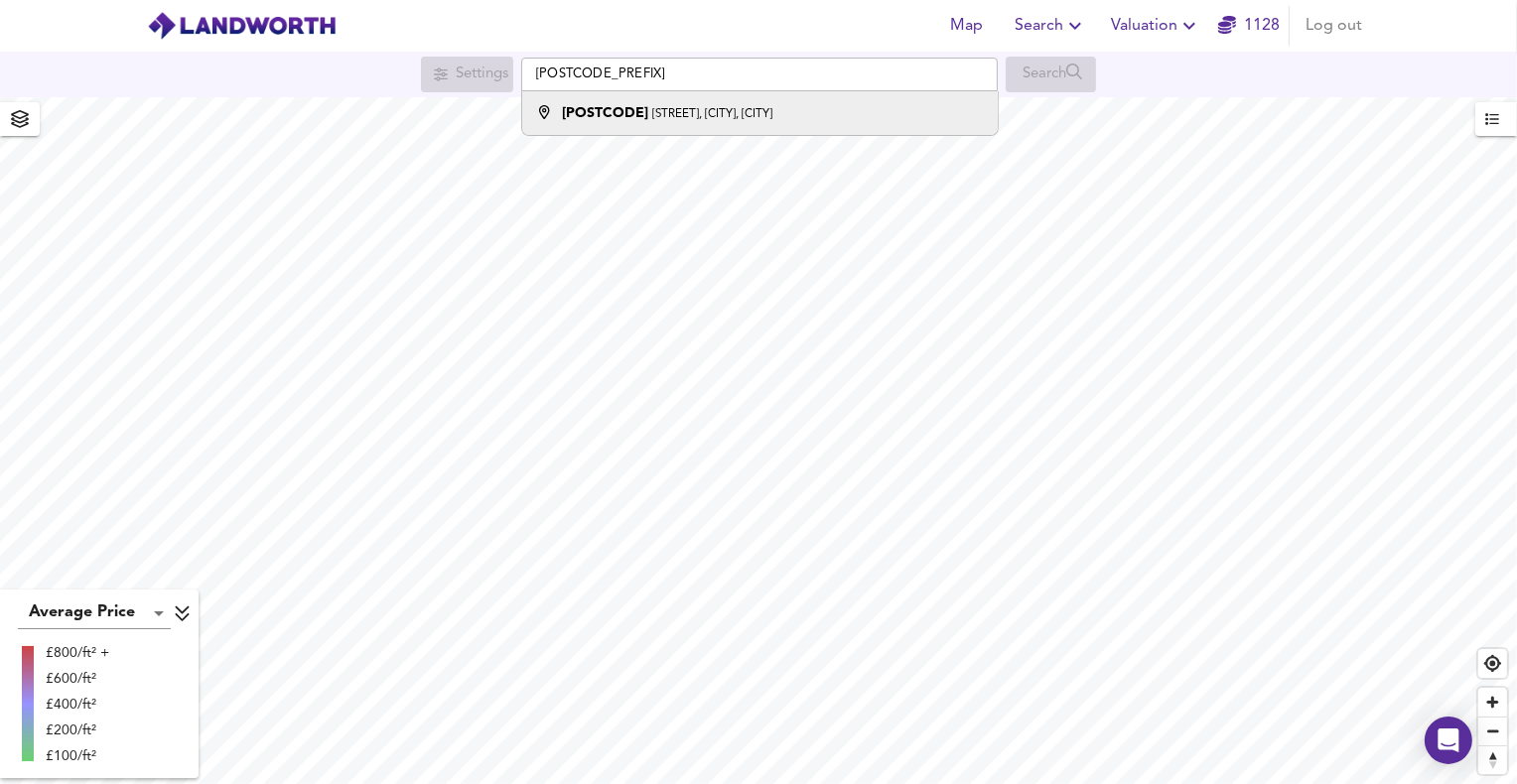 click on "[STREET], [CITY], [CITY]" at bounding box center (712, 114) 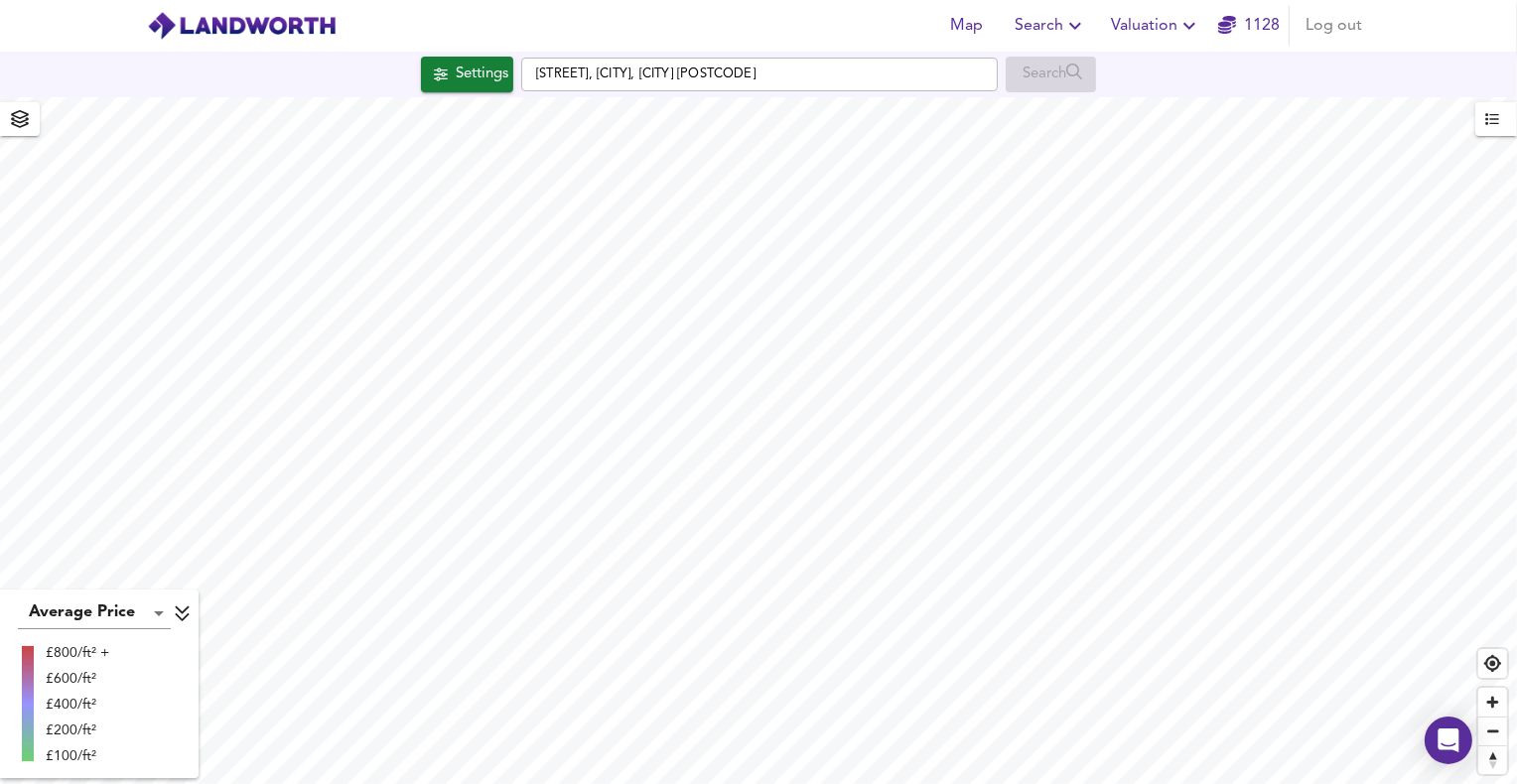 checkbox on "false" 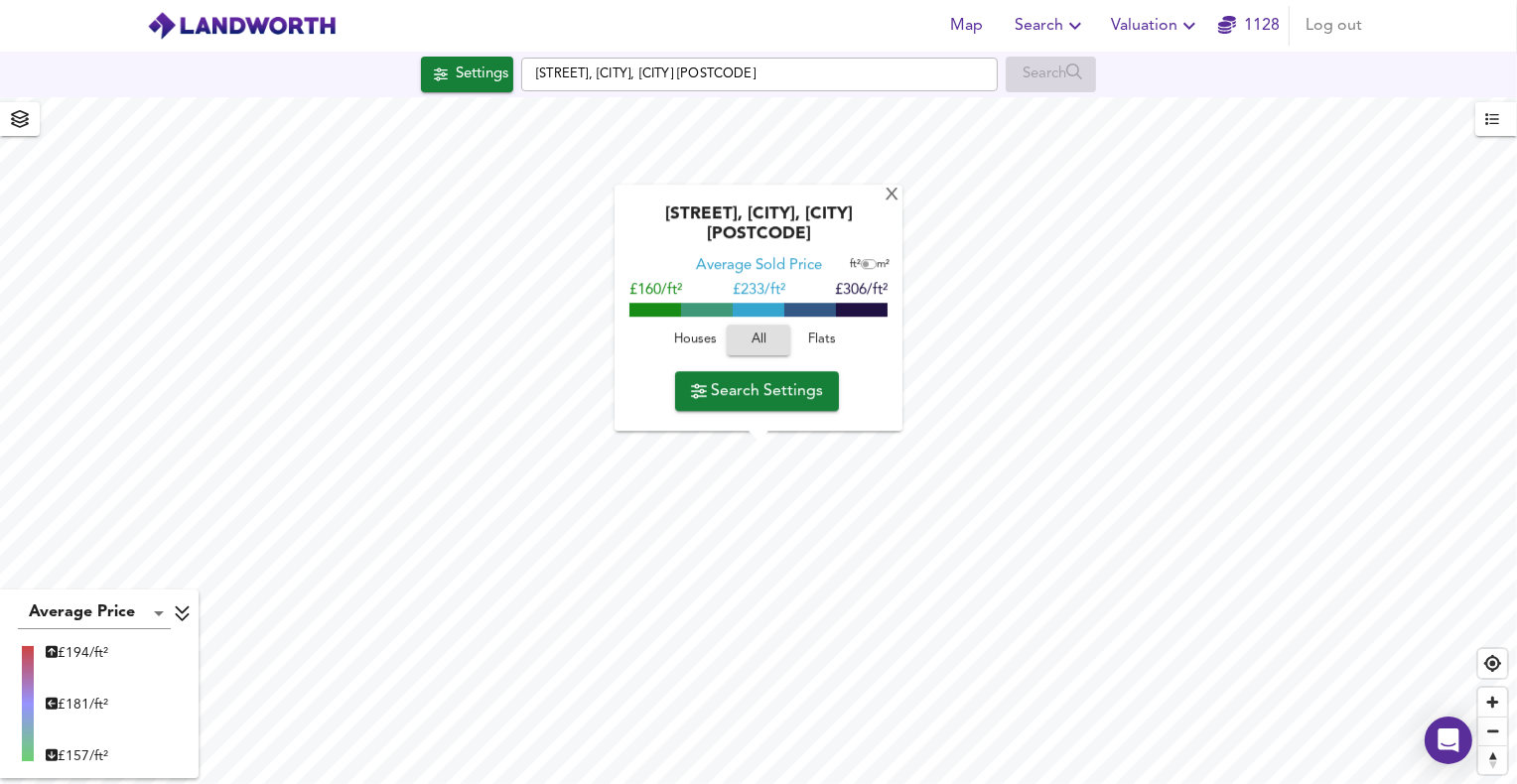 click on "Houses" at bounding box center (695, 340) 